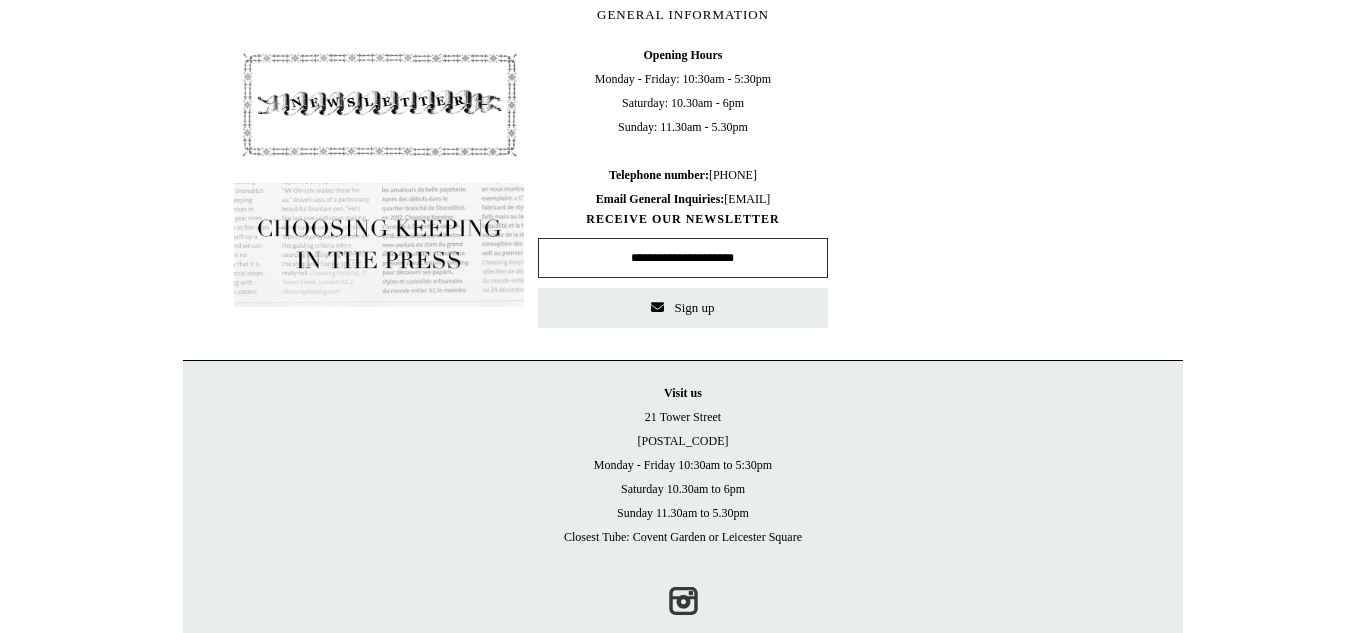 scroll, scrollTop: 0, scrollLeft: 0, axis: both 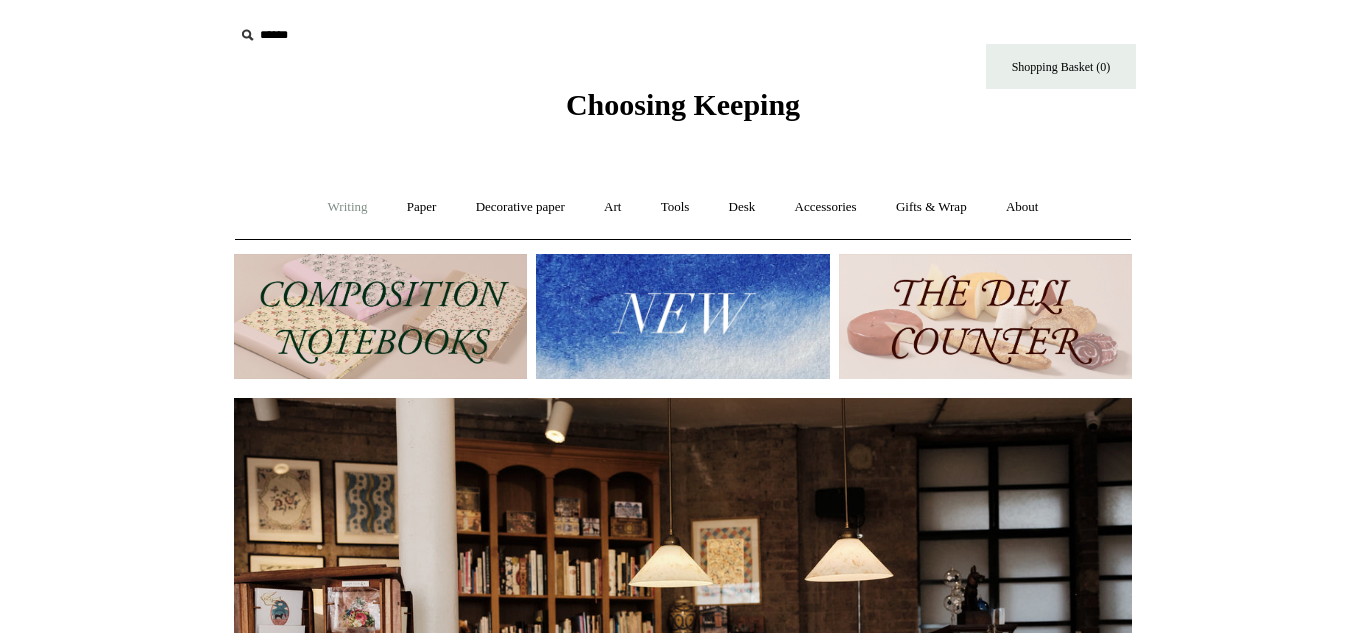 click on "Writing +" at bounding box center [348, 207] 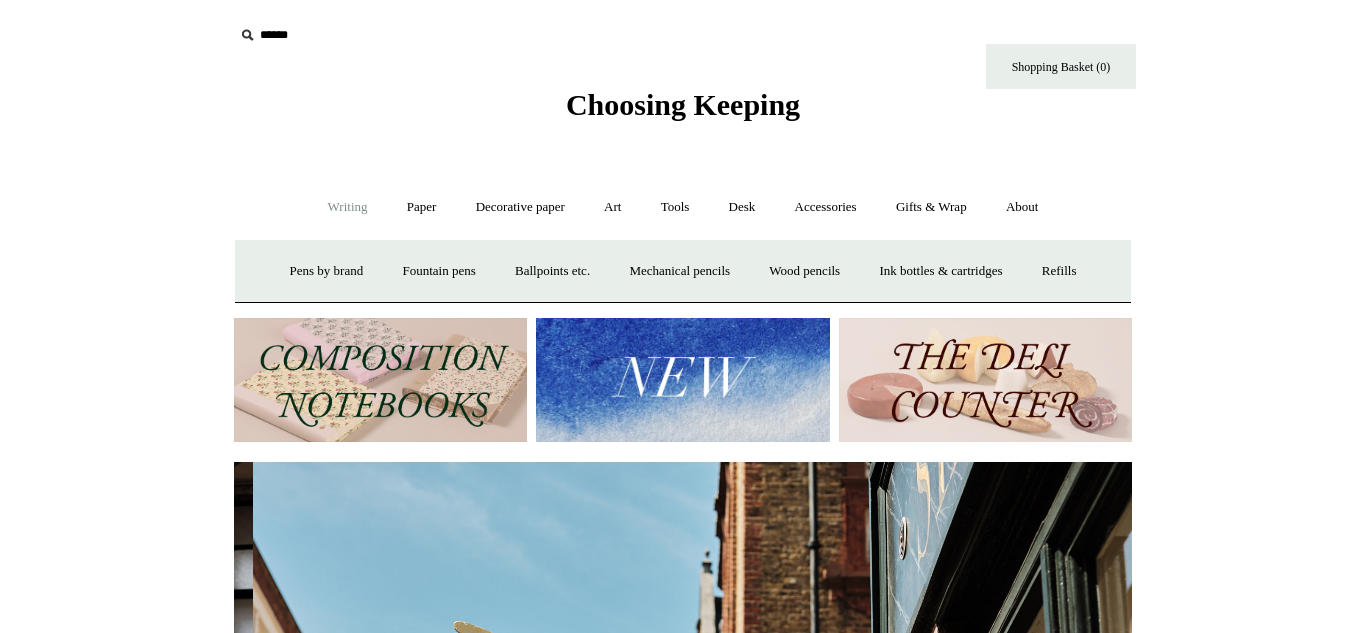 scroll, scrollTop: 0, scrollLeft: 898, axis: horizontal 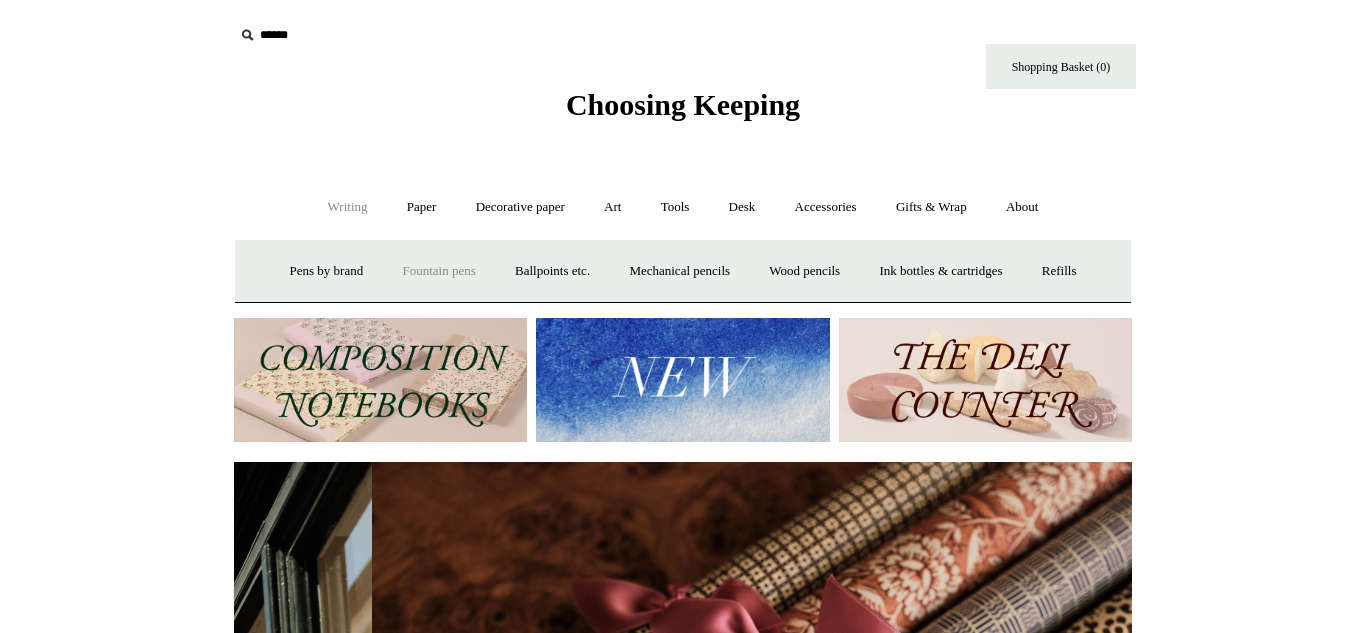 click on "Fountain pens +" at bounding box center [438, 271] 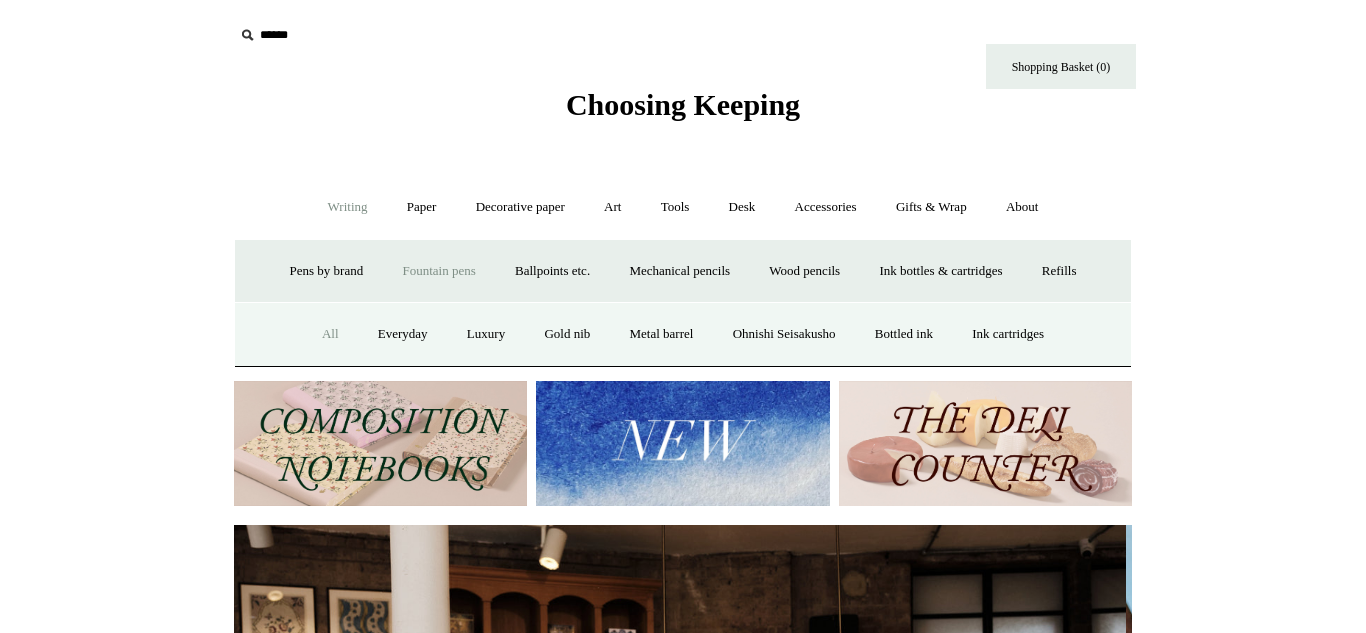 scroll, scrollTop: 0, scrollLeft: 0, axis: both 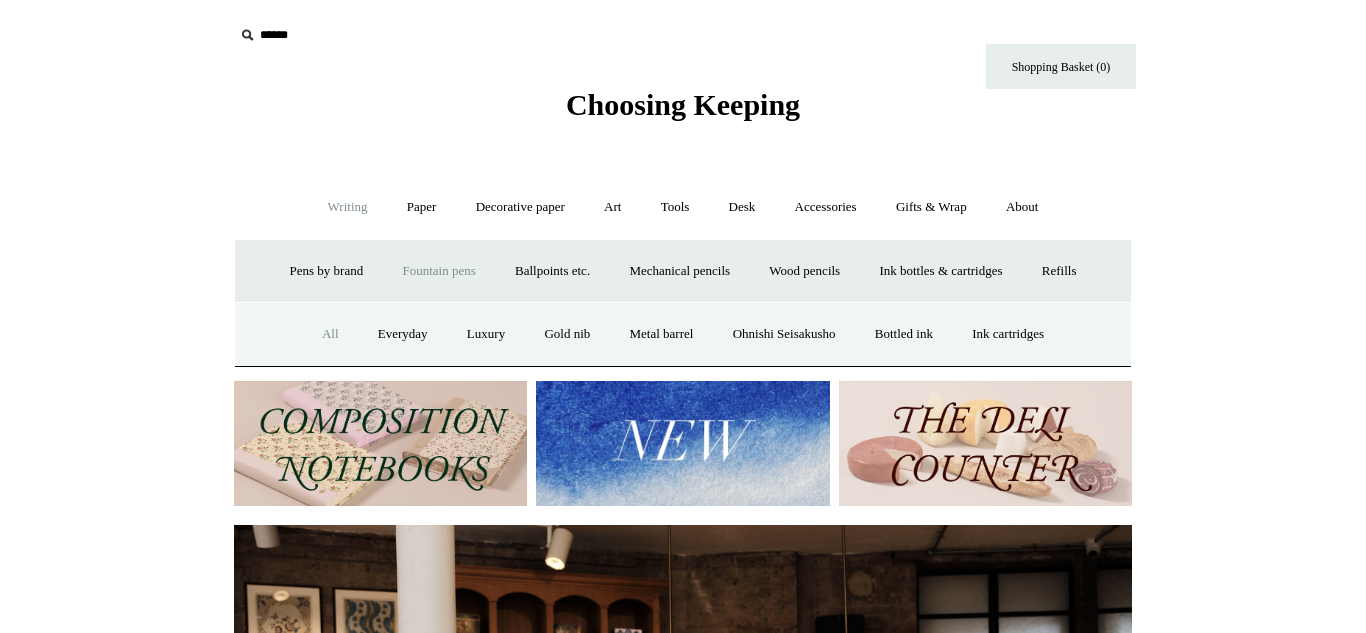 click on "All" at bounding box center (330, 334) 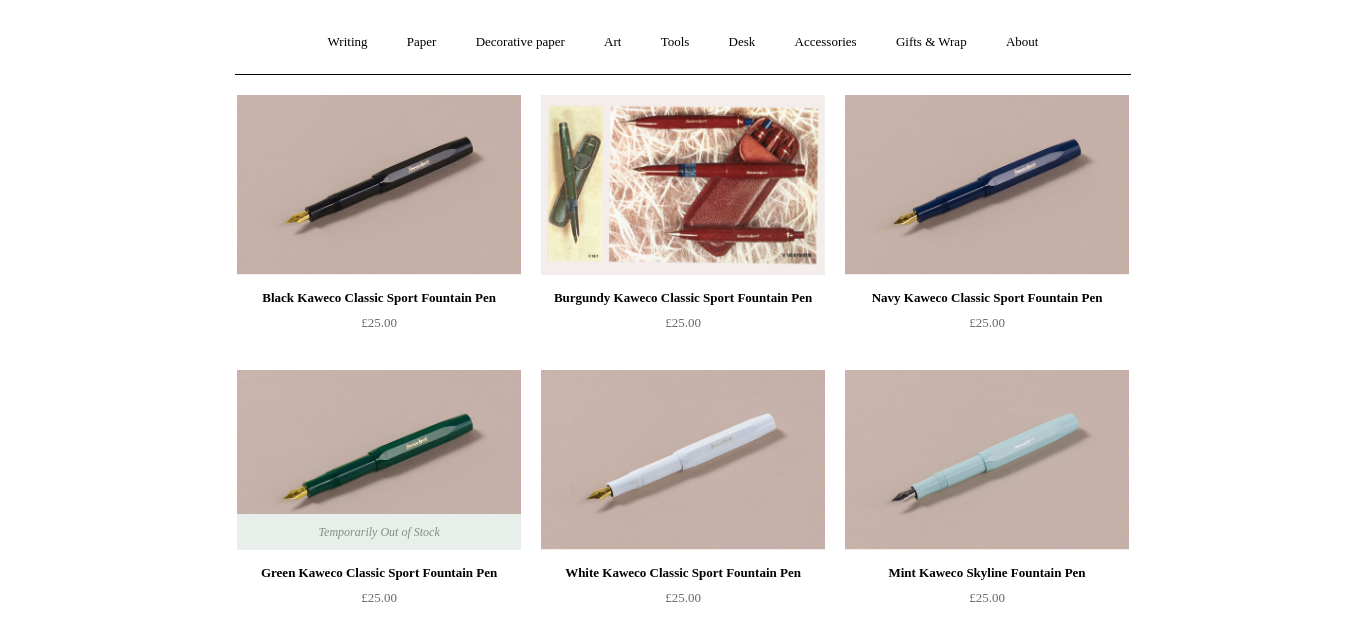scroll, scrollTop: 0, scrollLeft: 0, axis: both 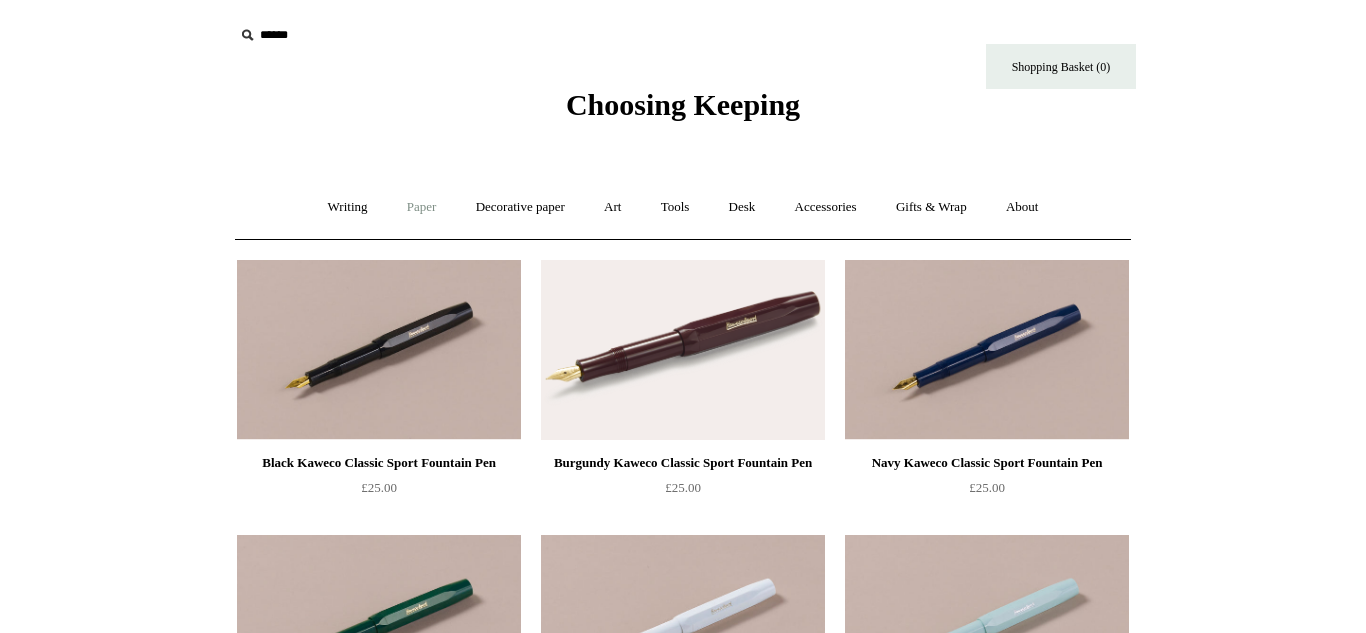 click on "Paper +" at bounding box center [422, 207] 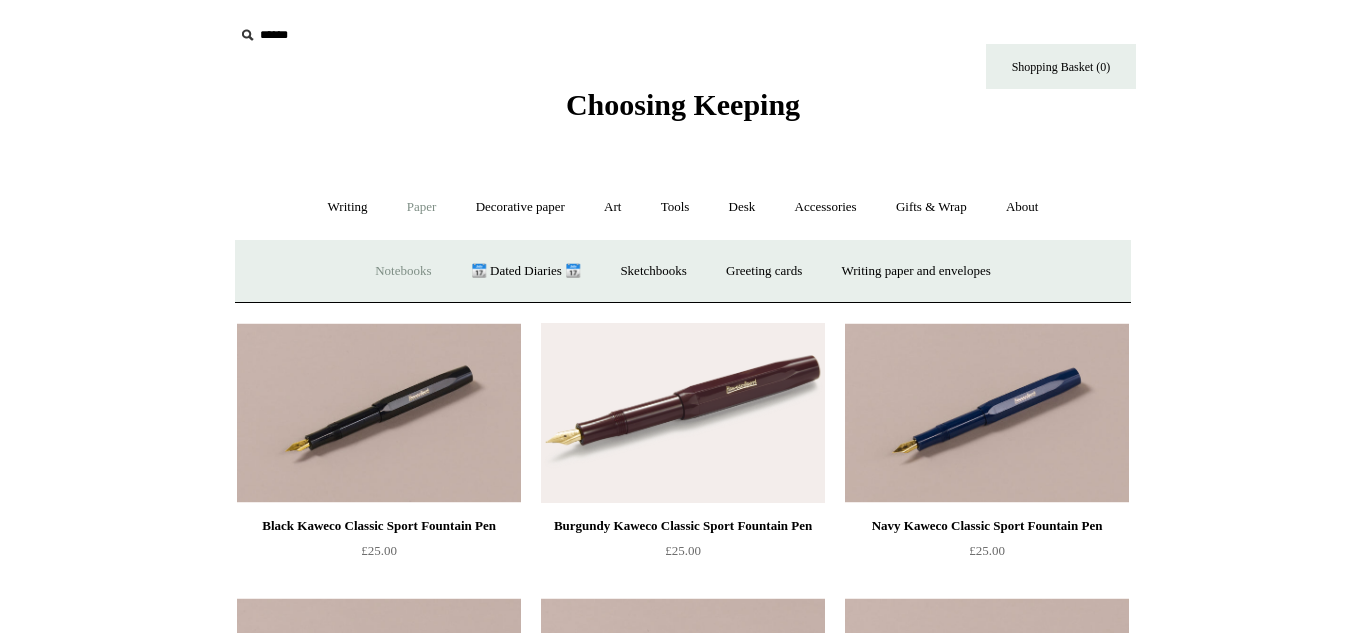 click on "Notebooks +" at bounding box center [403, 271] 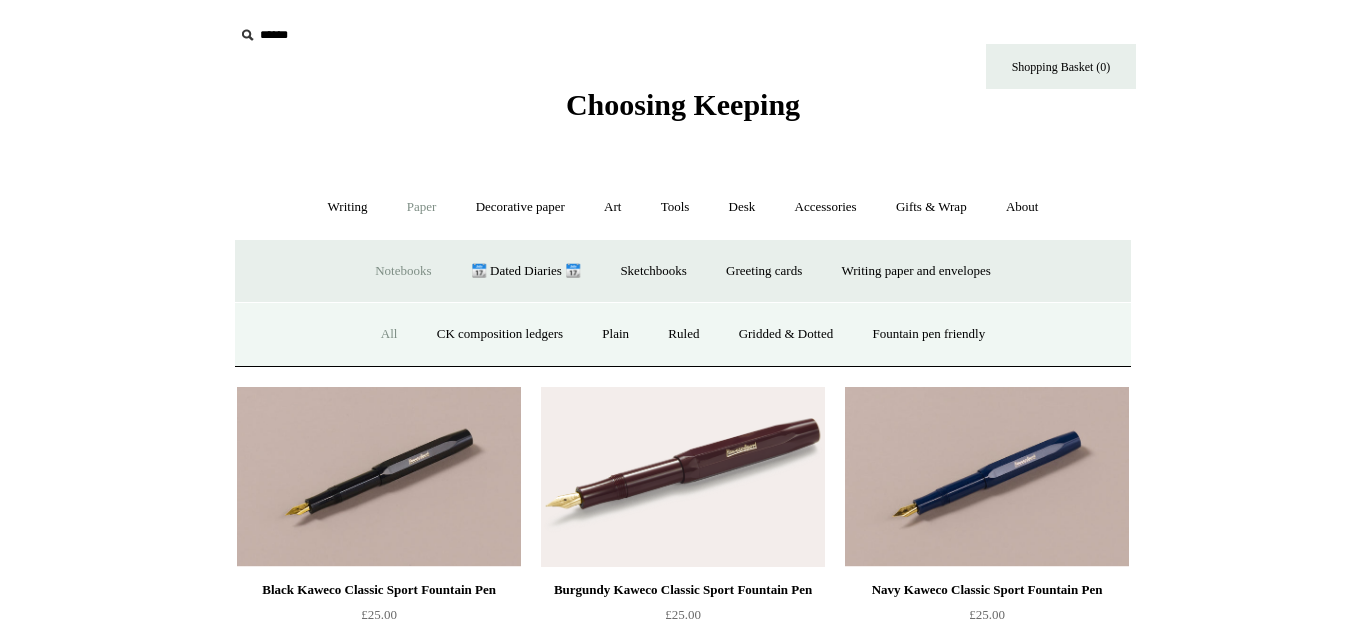 click on "All" at bounding box center [389, 334] 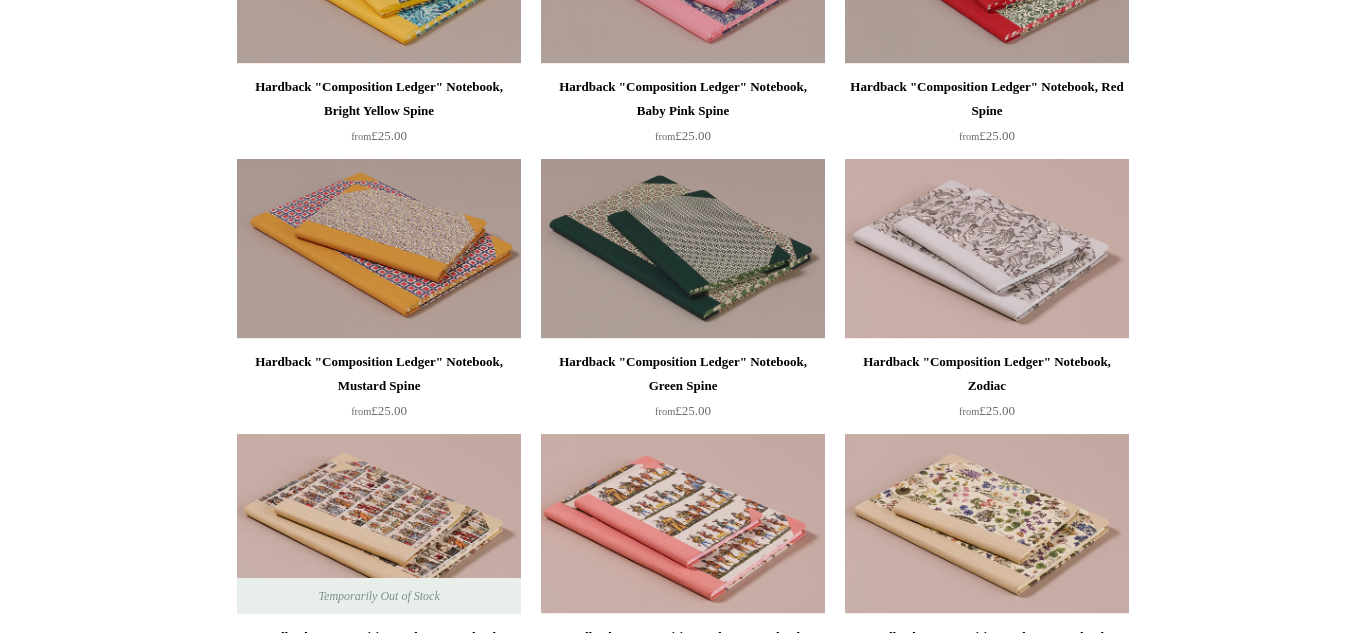 scroll, scrollTop: 0, scrollLeft: 0, axis: both 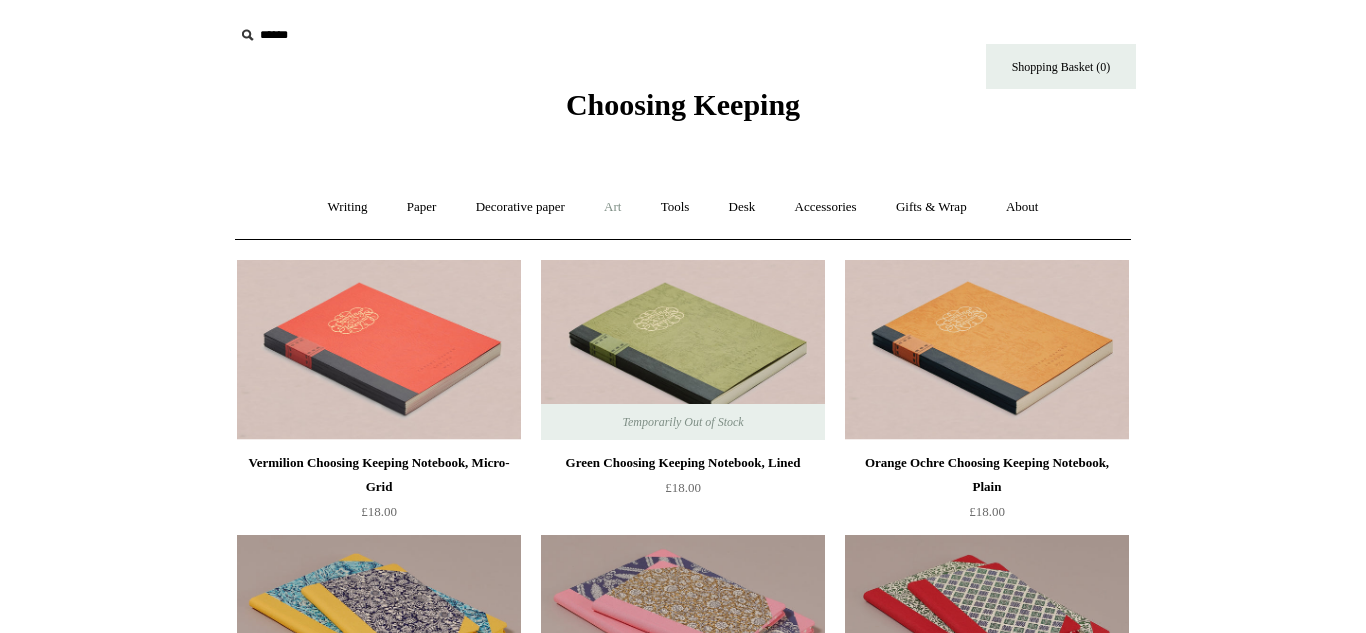 click on "Art +" at bounding box center [612, 207] 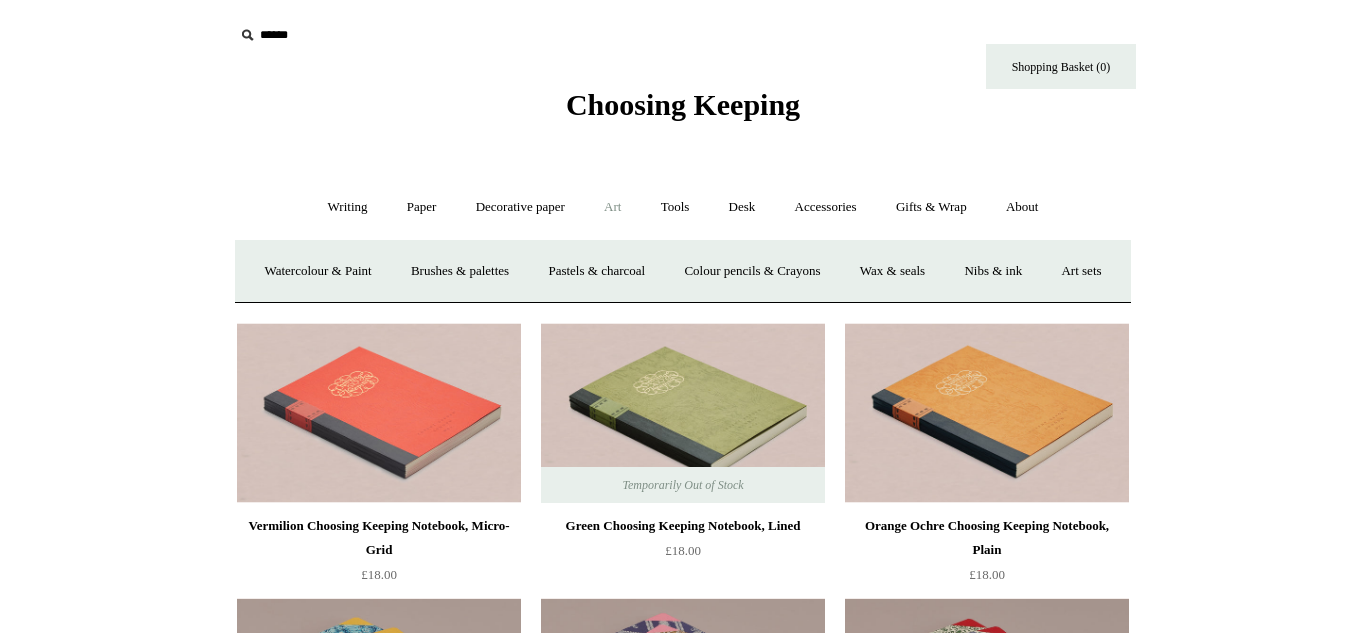 click on "Art -" at bounding box center [612, 207] 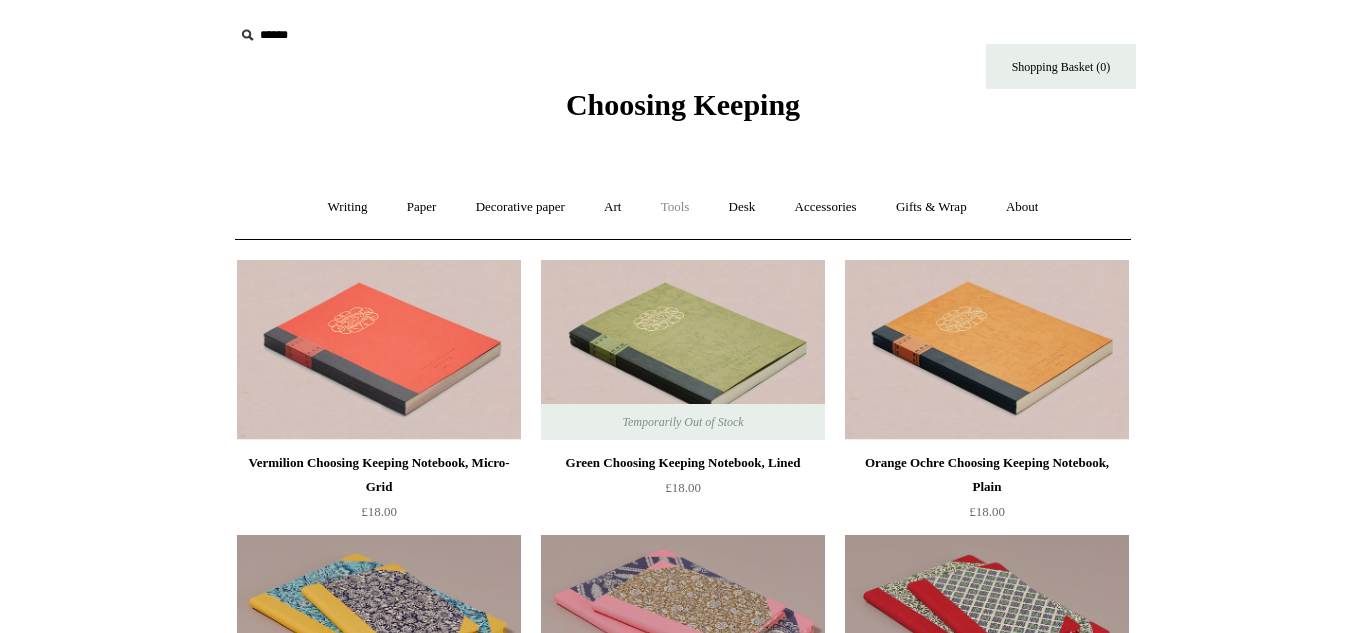click on "Tools +" at bounding box center [675, 207] 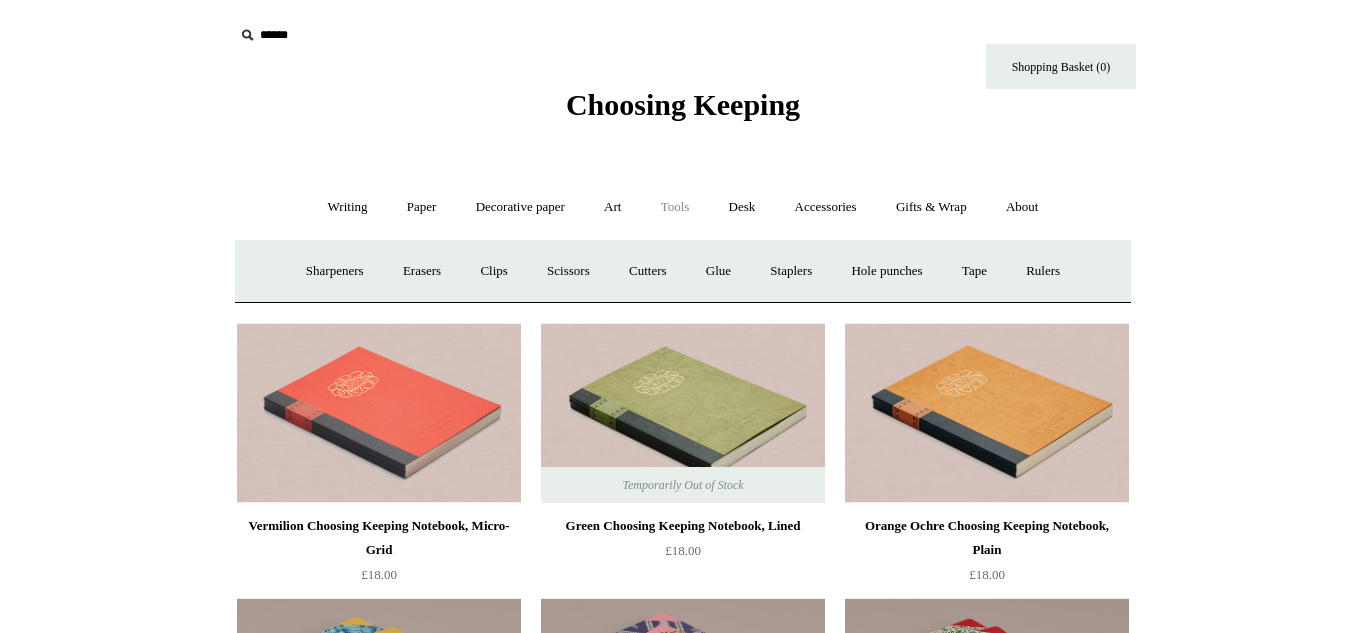 click on "Tools -" at bounding box center (675, 207) 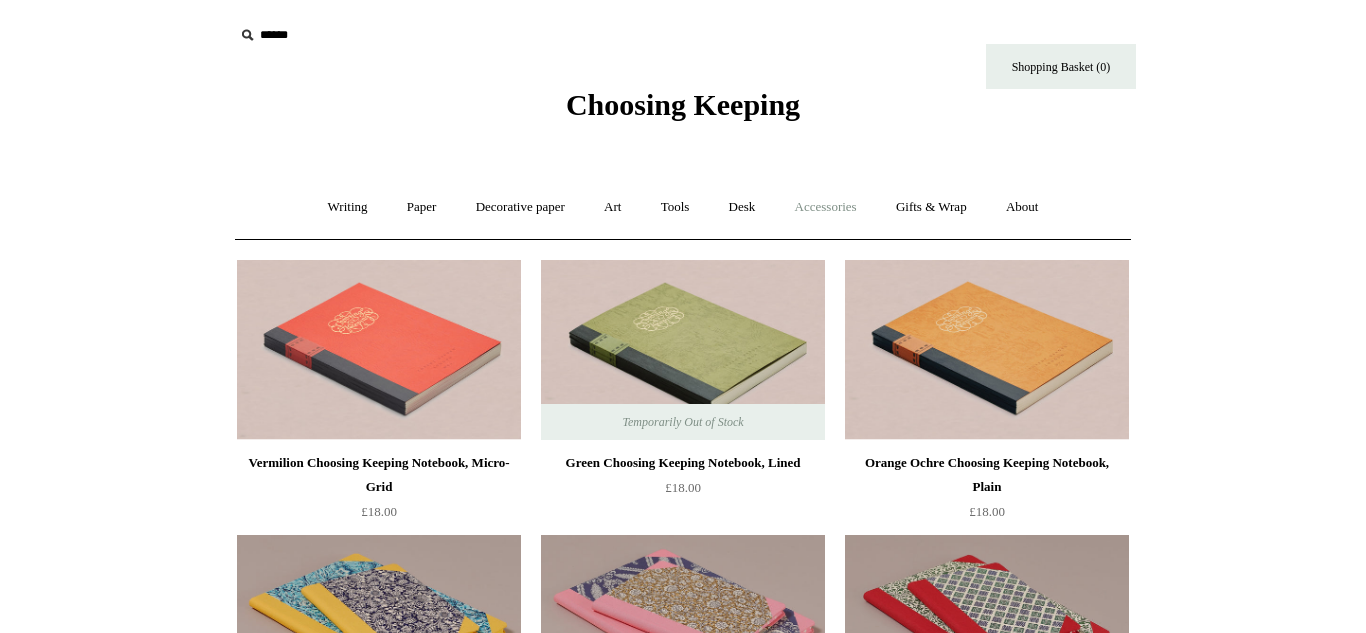 click on "Accessories +" at bounding box center [826, 207] 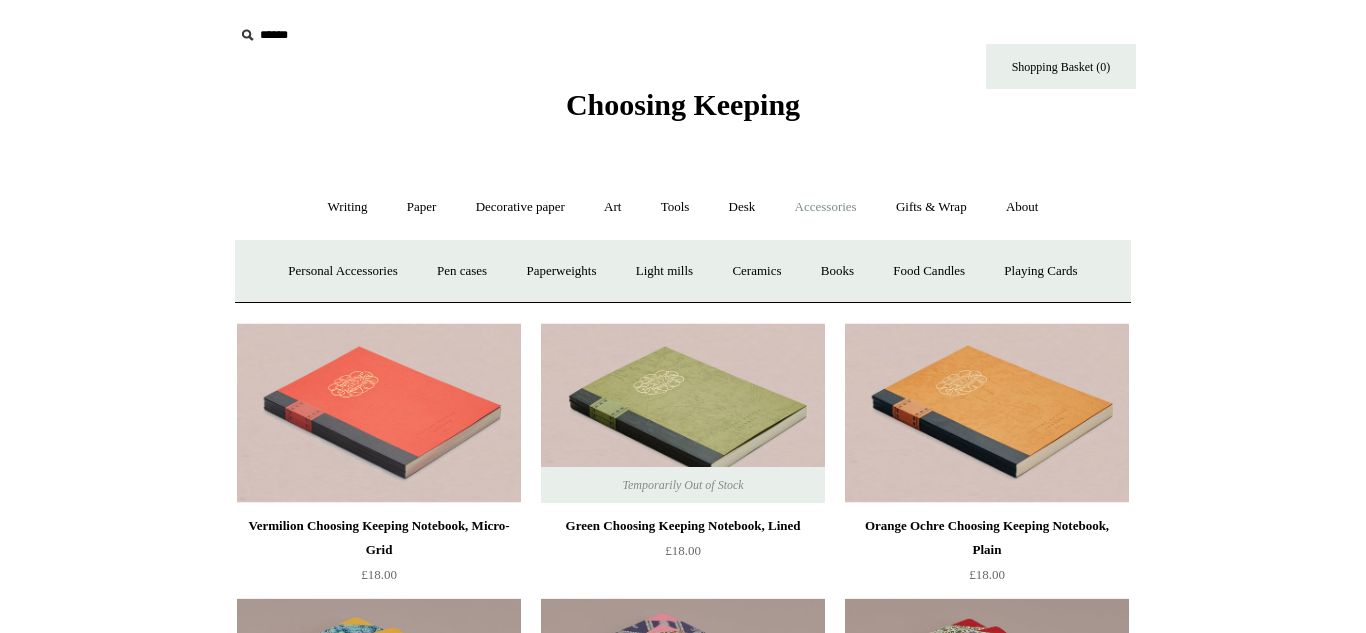click on "Accessories -" at bounding box center (826, 207) 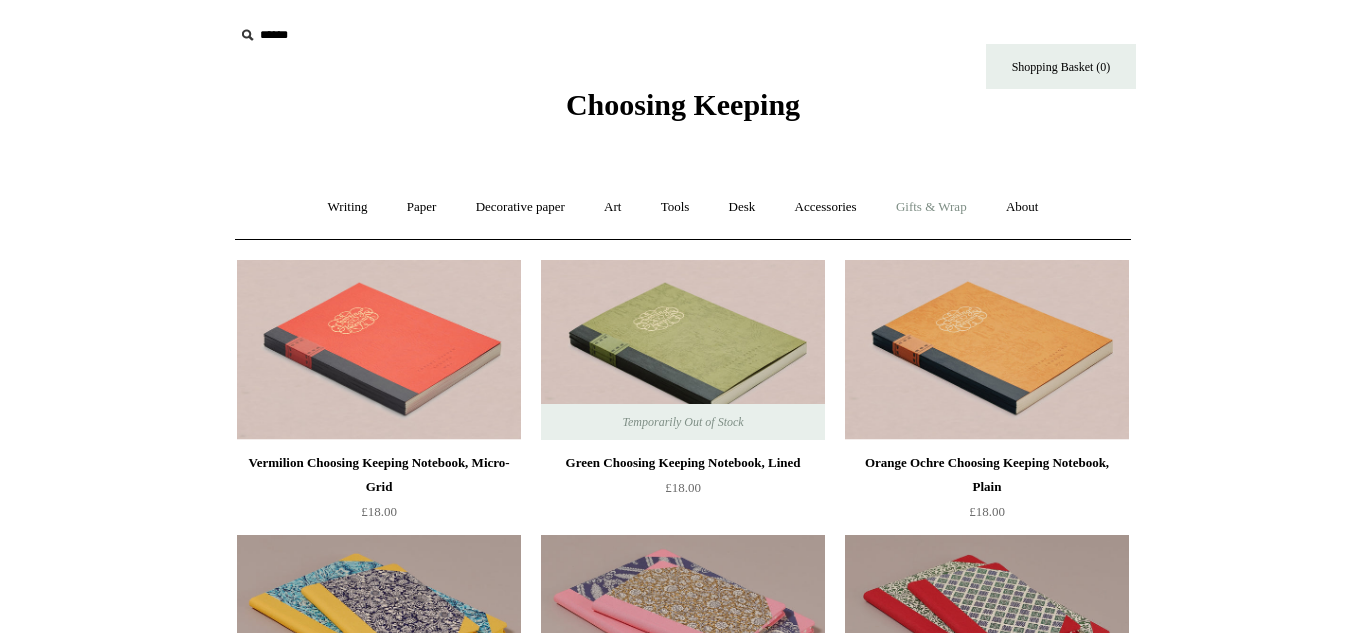 click on "Gifts & Wrap +" at bounding box center [931, 207] 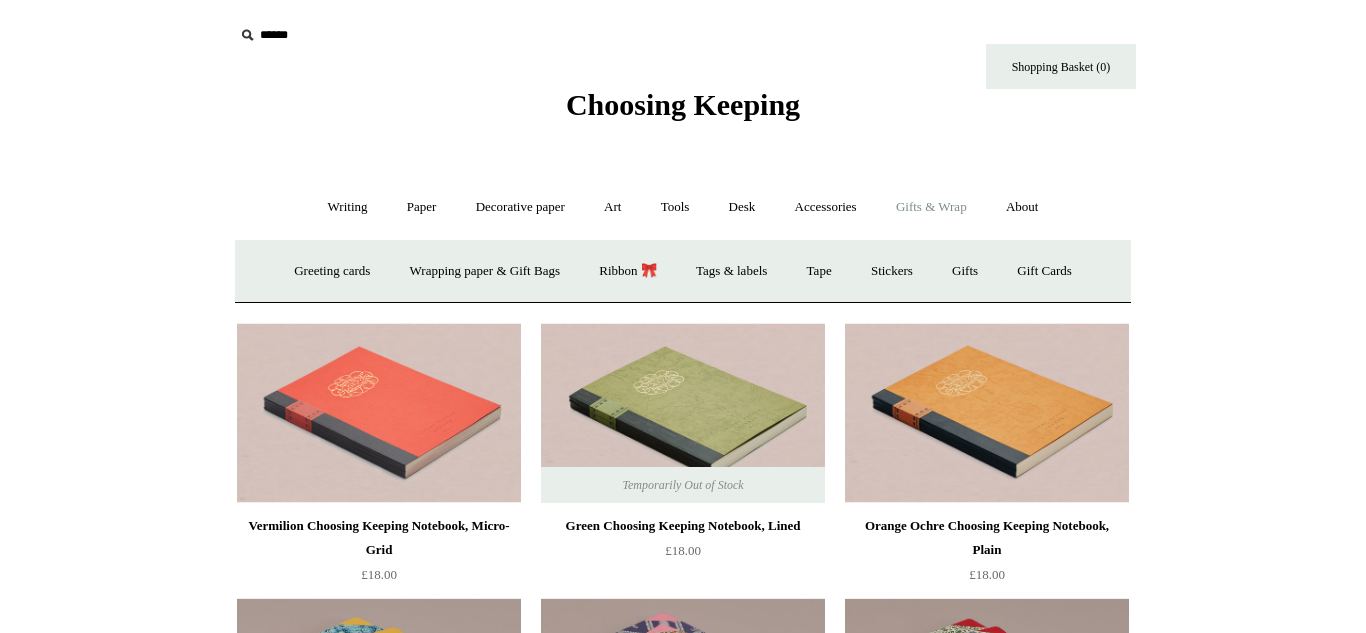 click on "Gifts & Wrap -" at bounding box center [931, 207] 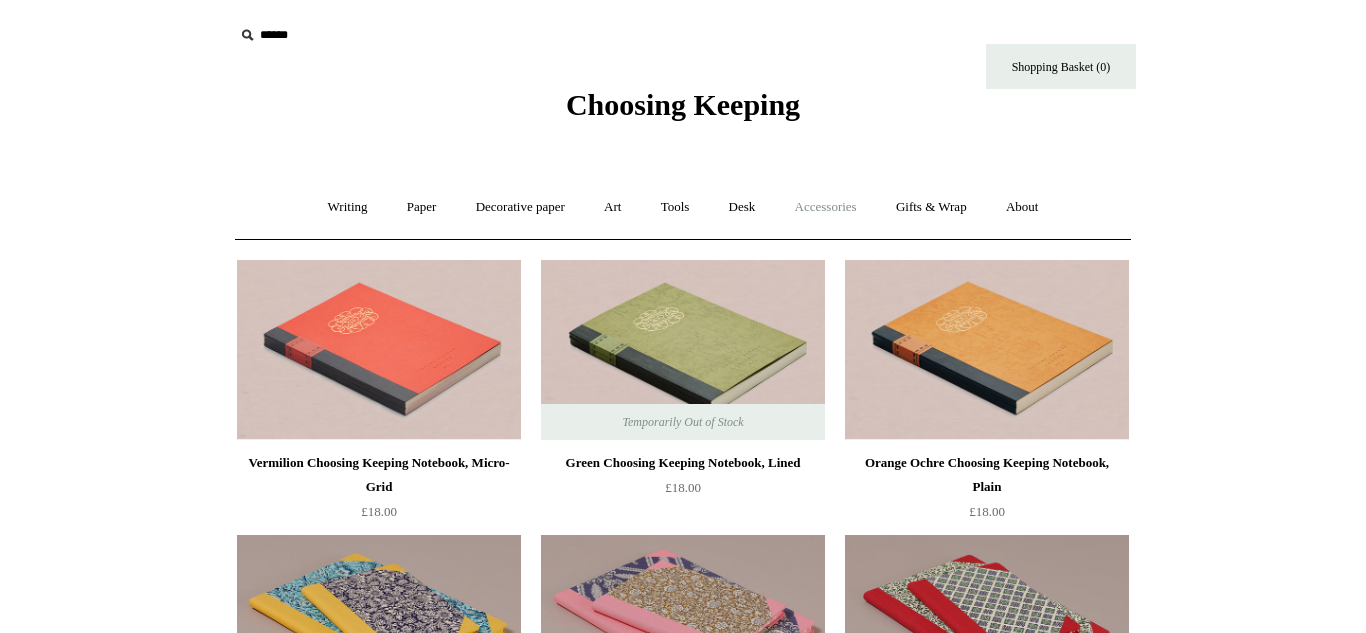 click on "Accessories +" at bounding box center [826, 207] 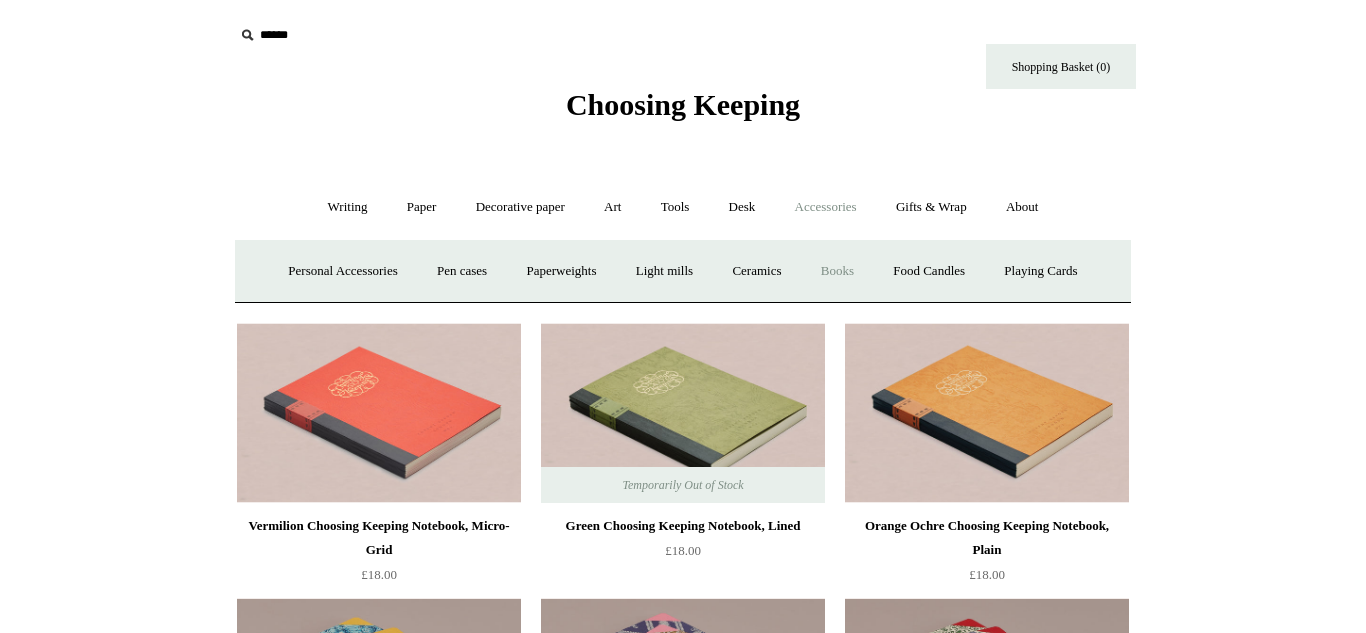 click on "Books" at bounding box center (837, 271) 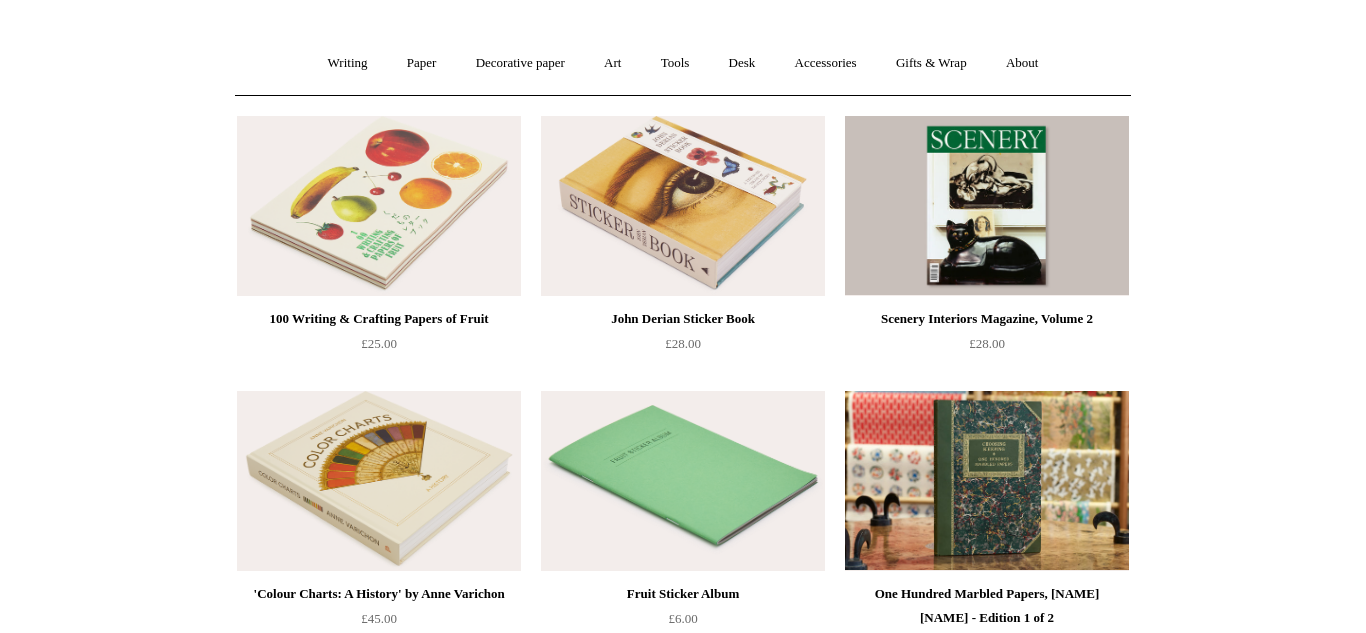 scroll, scrollTop: 147, scrollLeft: 0, axis: vertical 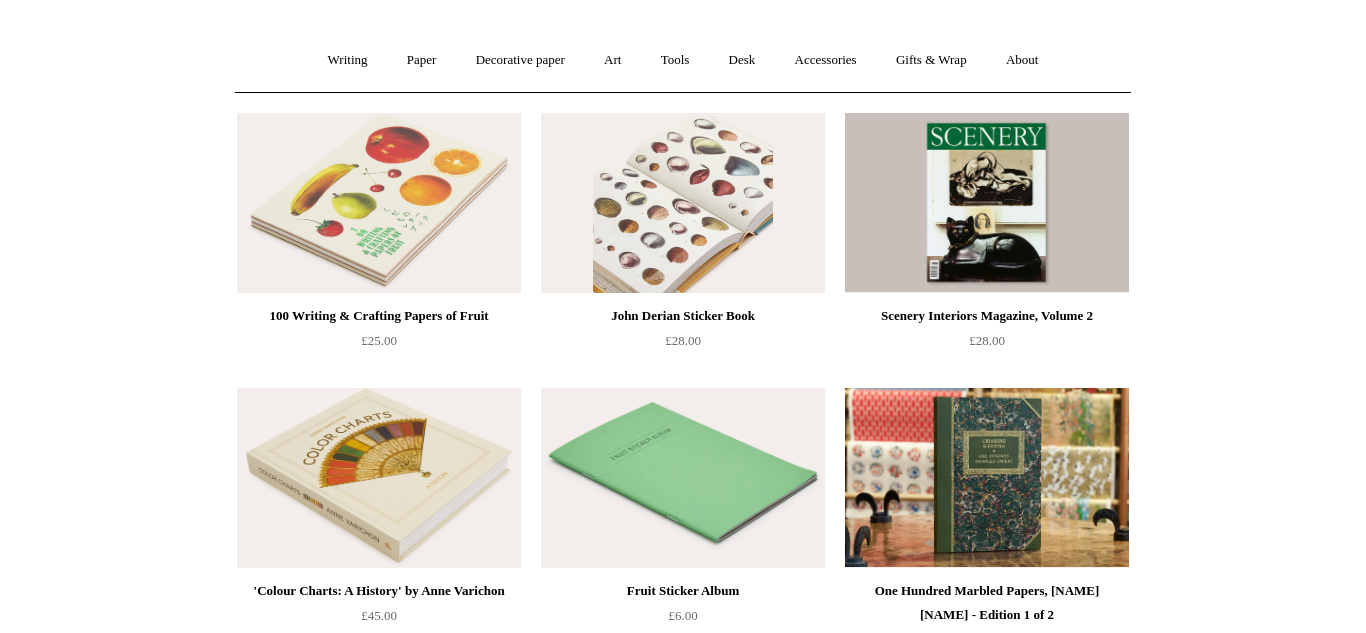 click at bounding box center [683, 203] 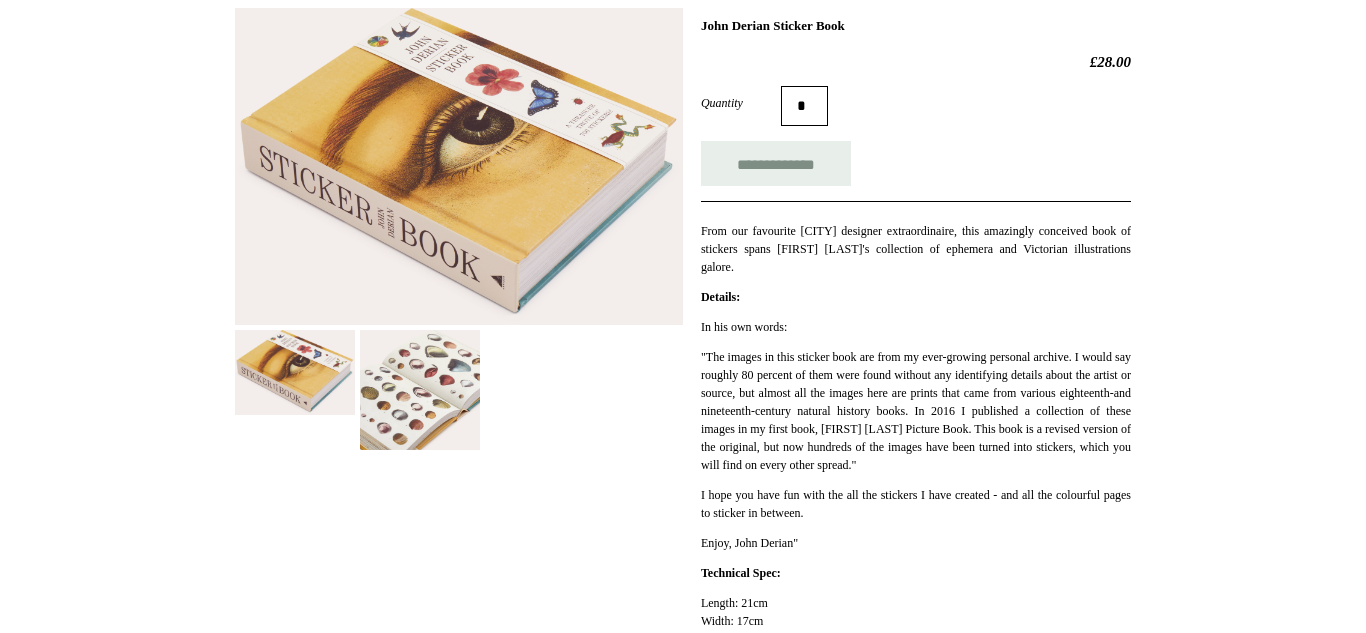 scroll, scrollTop: 304, scrollLeft: 0, axis: vertical 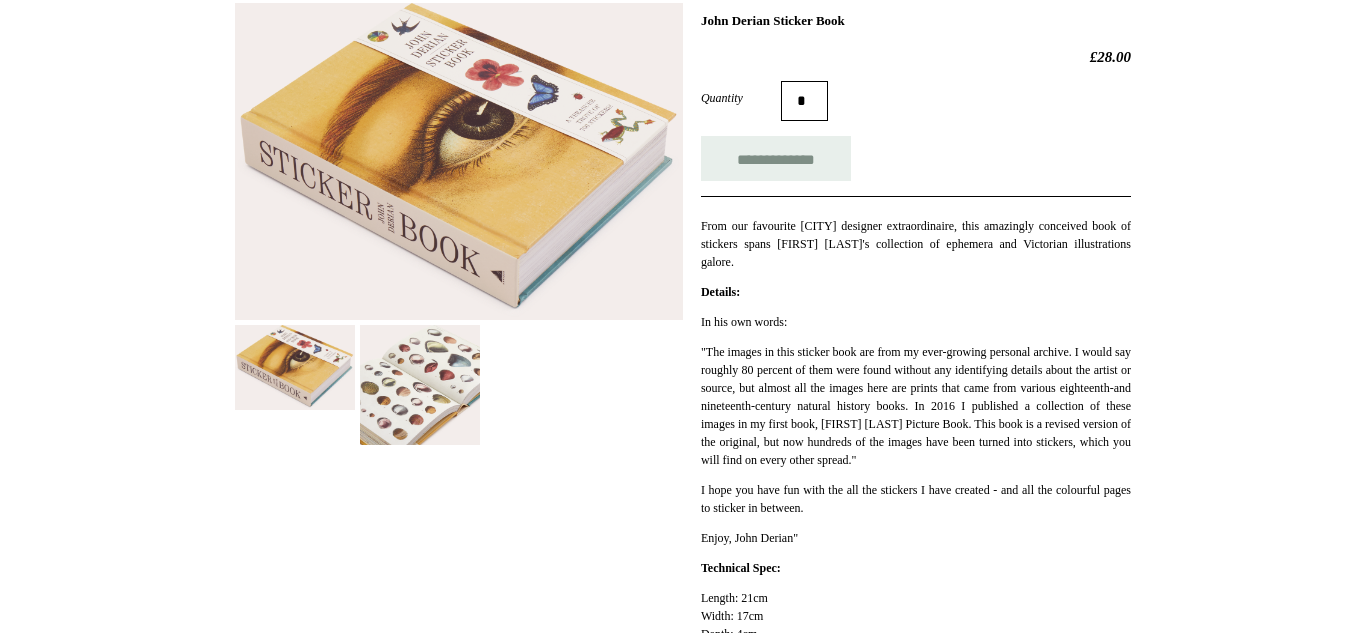 click at bounding box center [420, 385] 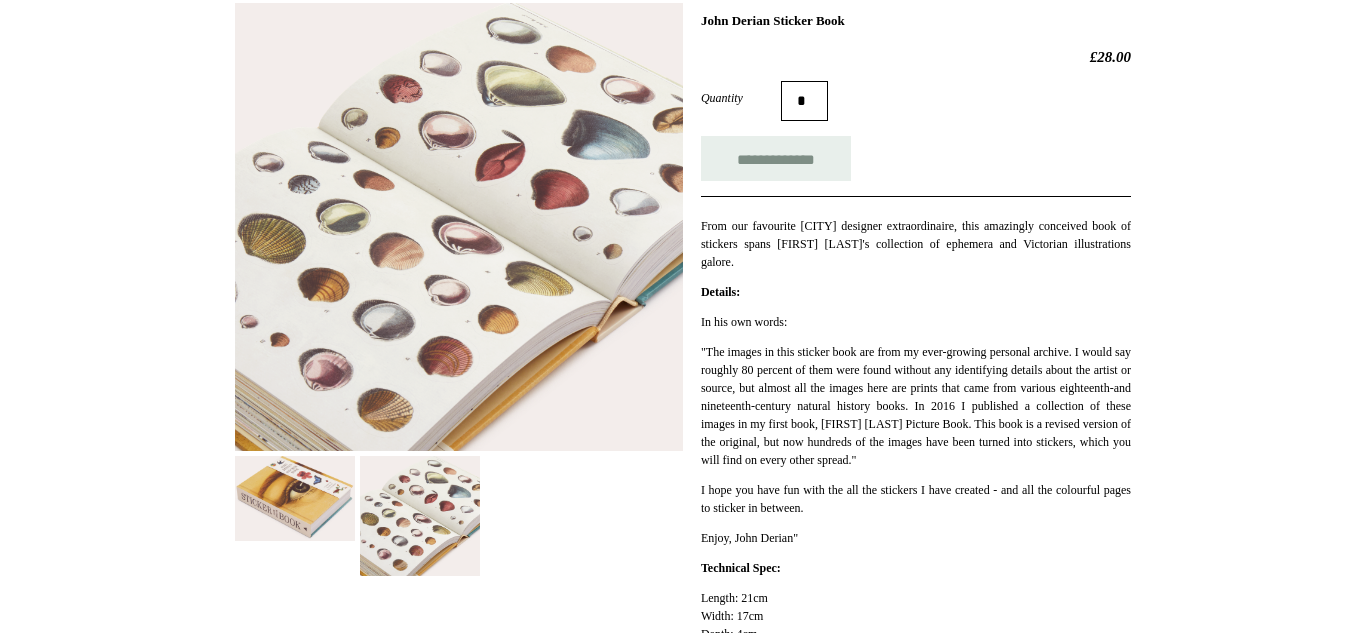 click at bounding box center [295, 498] 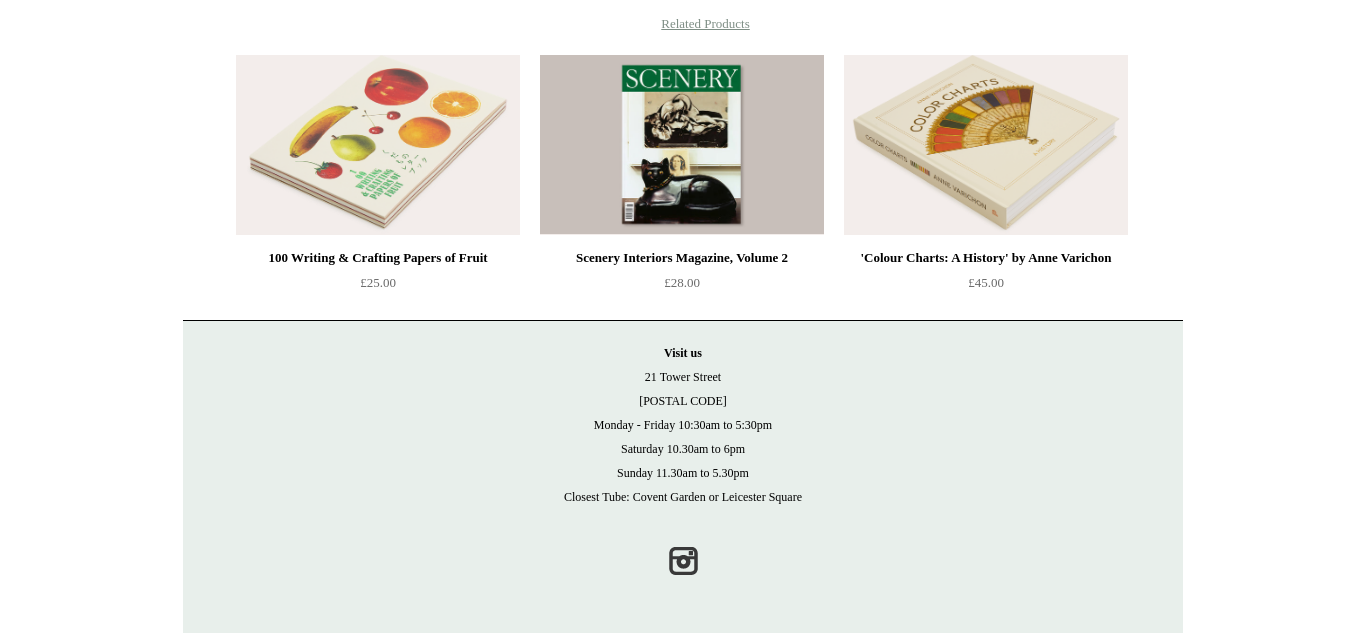 scroll, scrollTop: 0, scrollLeft: 0, axis: both 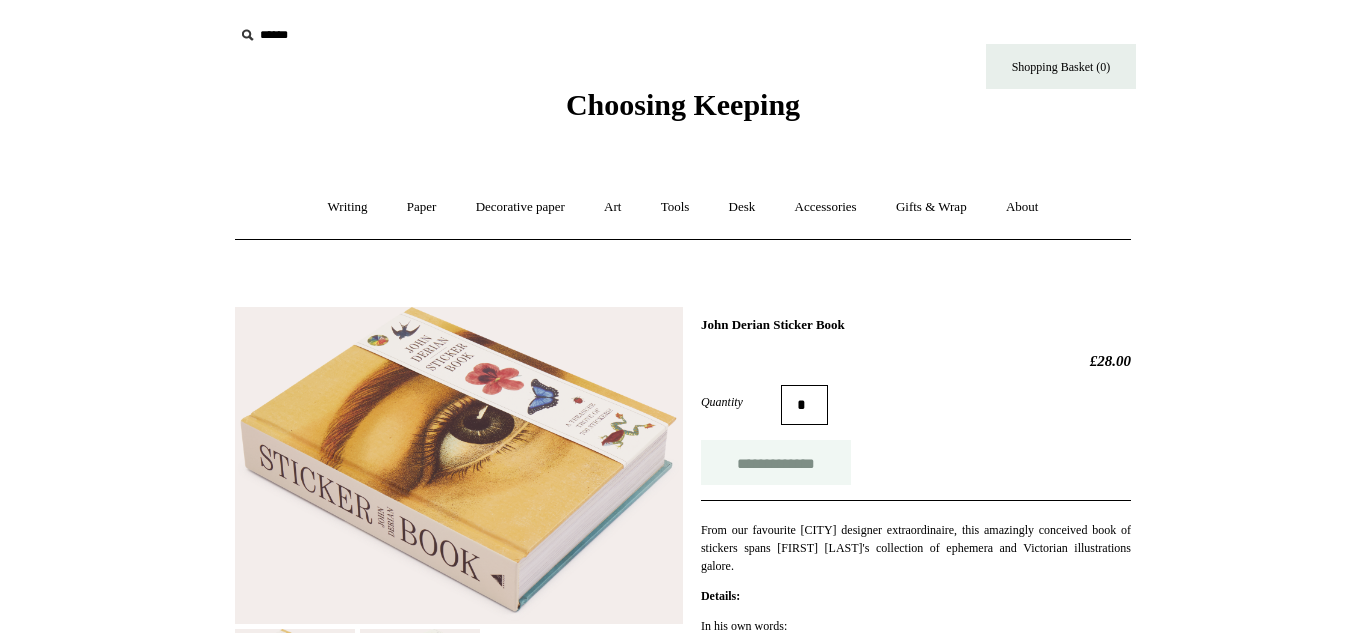click on "**********" at bounding box center [776, 462] 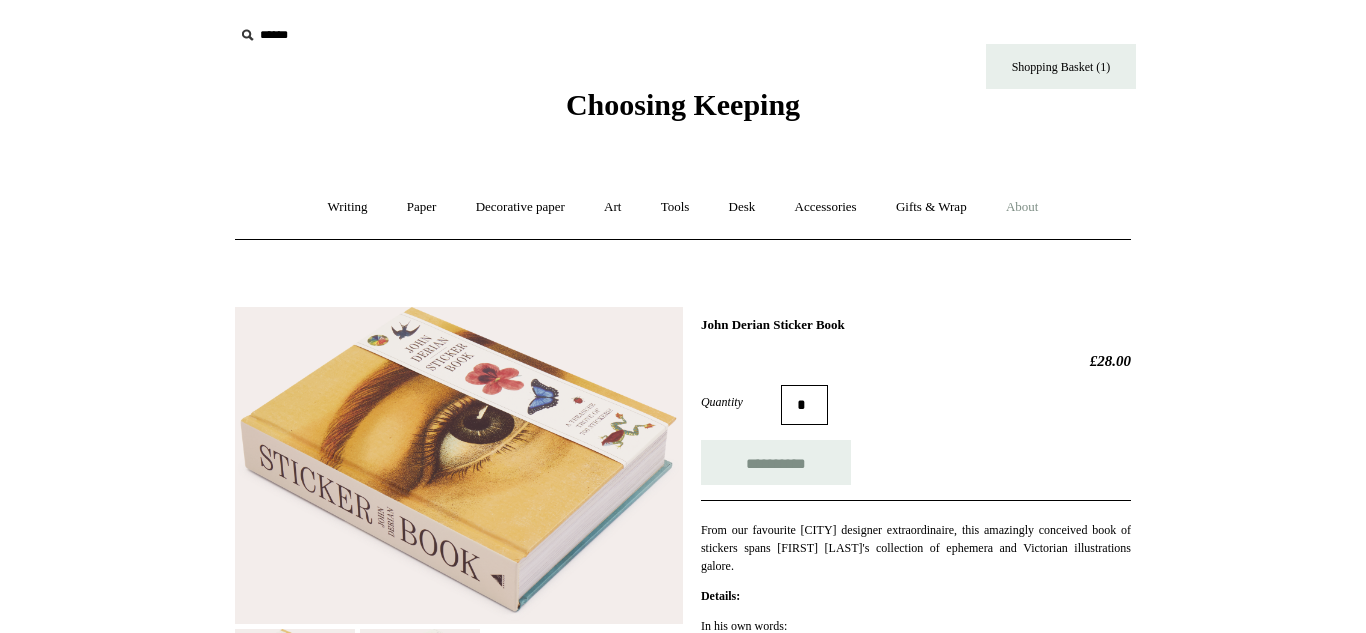 click on "About +" at bounding box center (1022, 207) 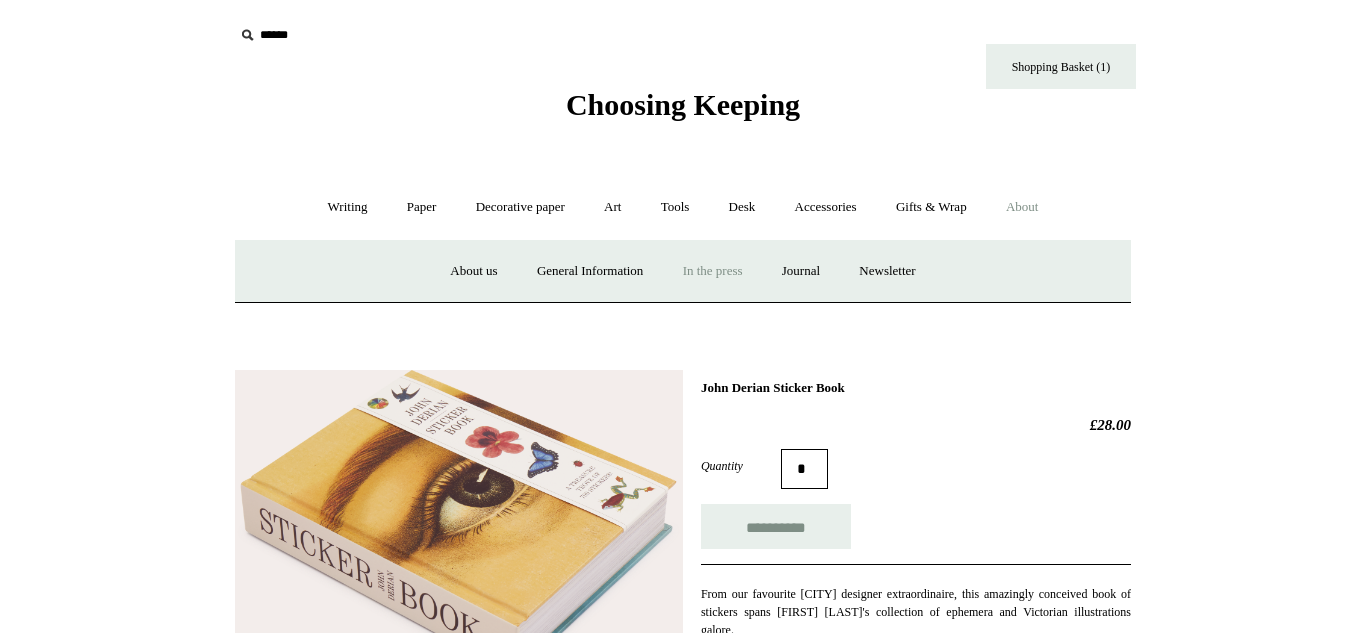 type on "**********" 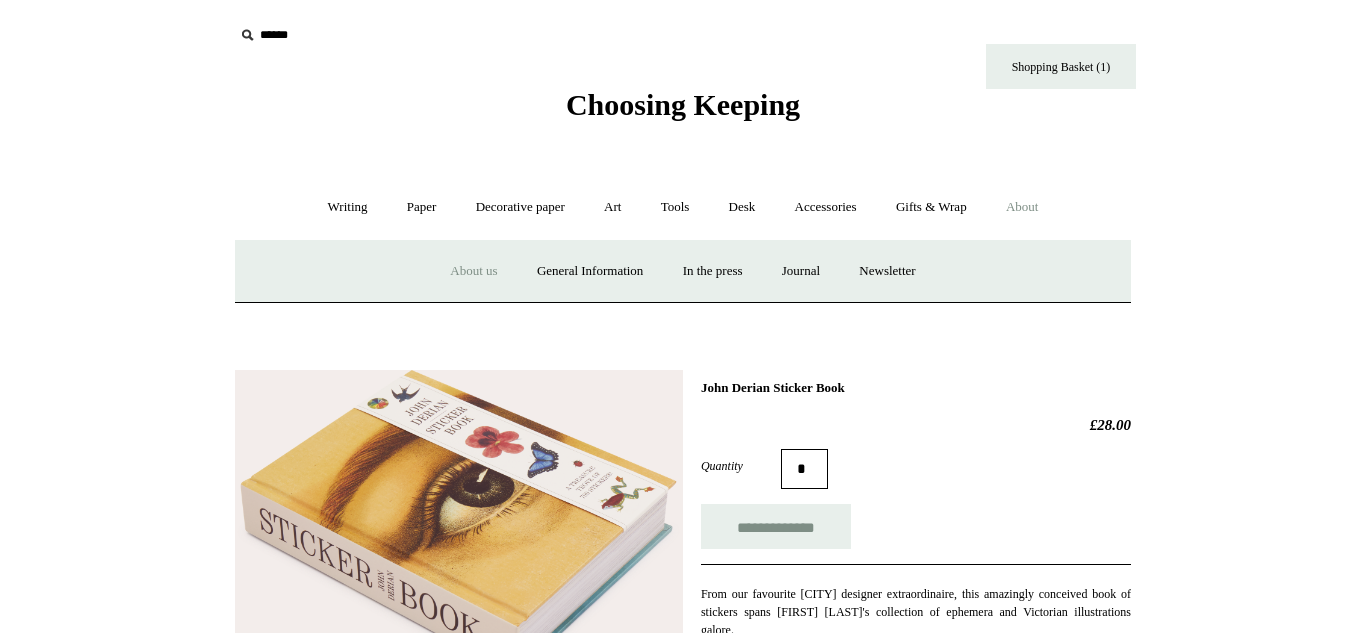 click on "About us" at bounding box center [473, 271] 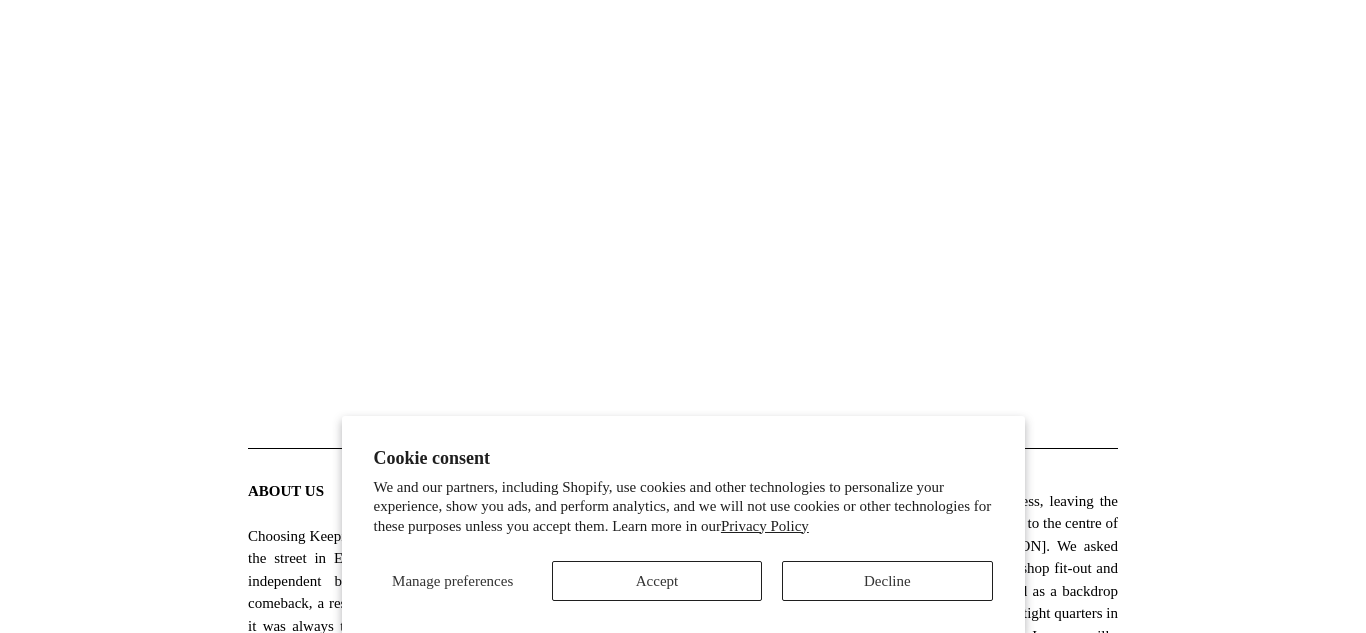 scroll, scrollTop: 329, scrollLeft: 0, axis: vertical 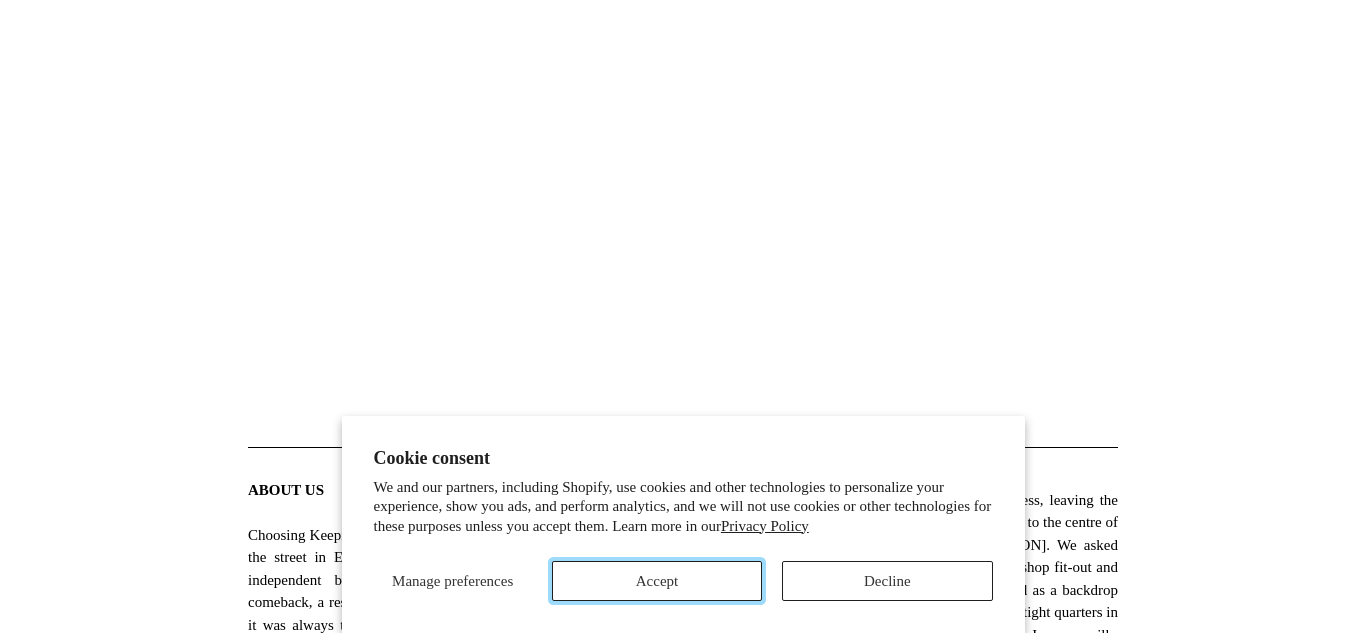 click on "Accept" at bounding box center (657, 581) 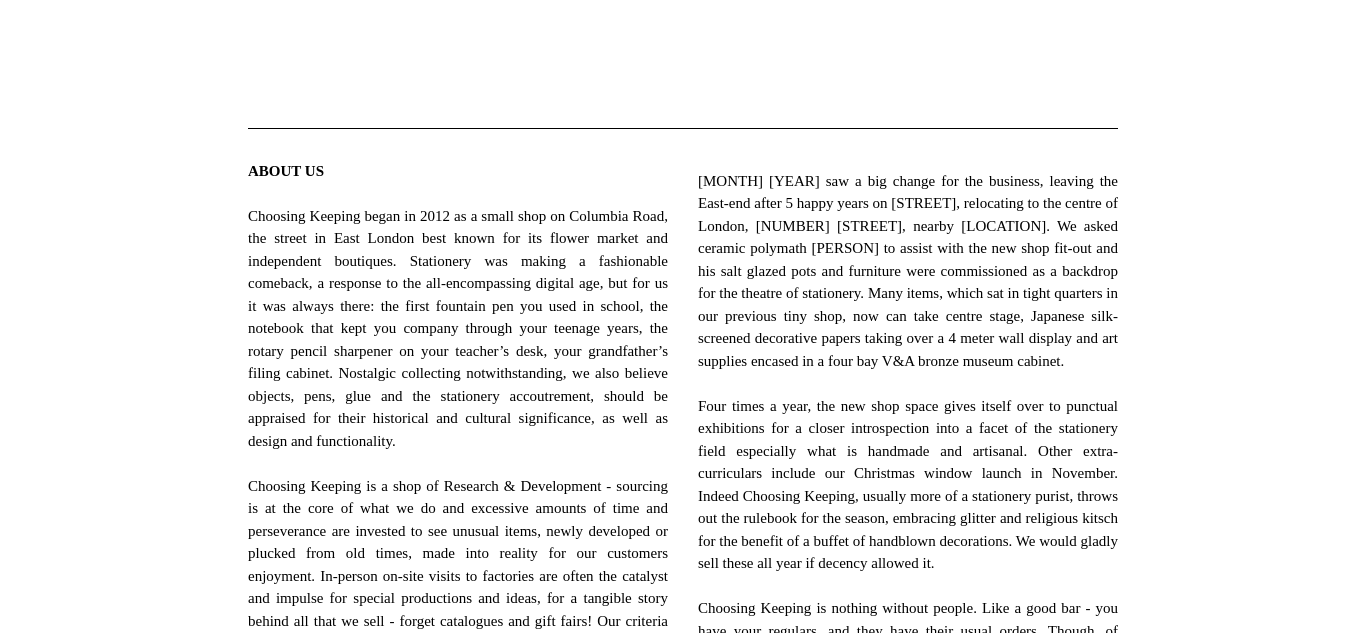 scroll, scrollTop: 0, scrollLeft: 0, axis: both 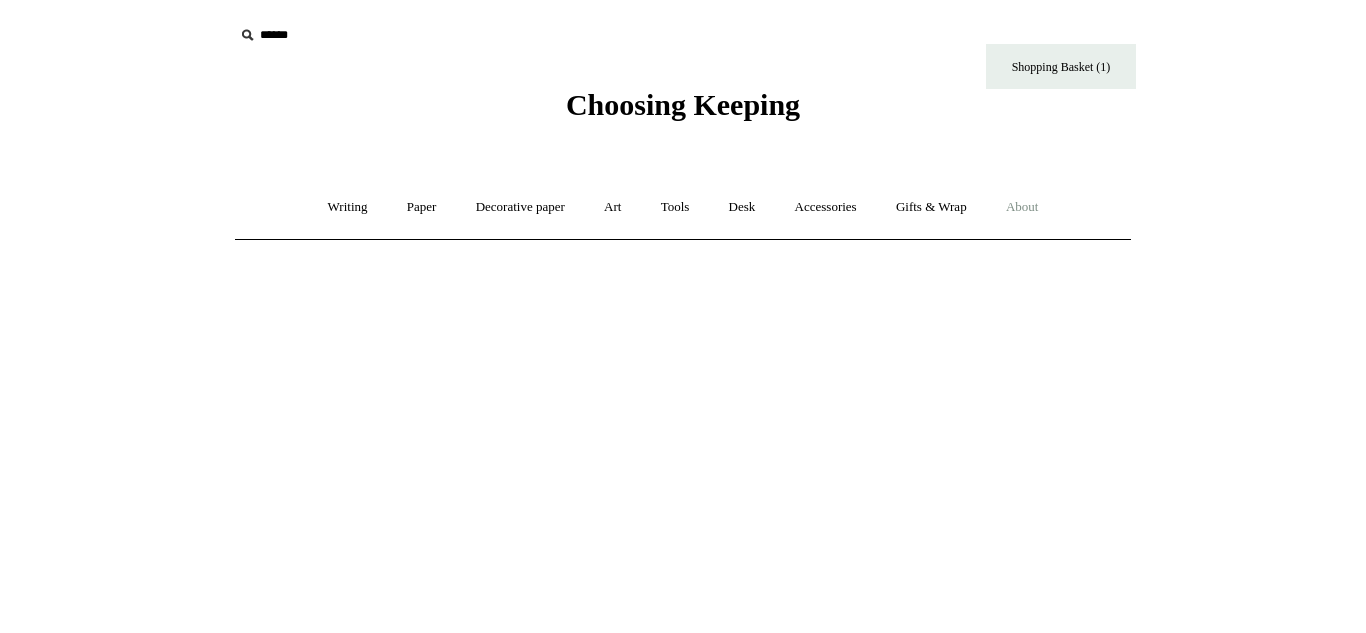 click on "About +" at bounding box center [1022, 207] 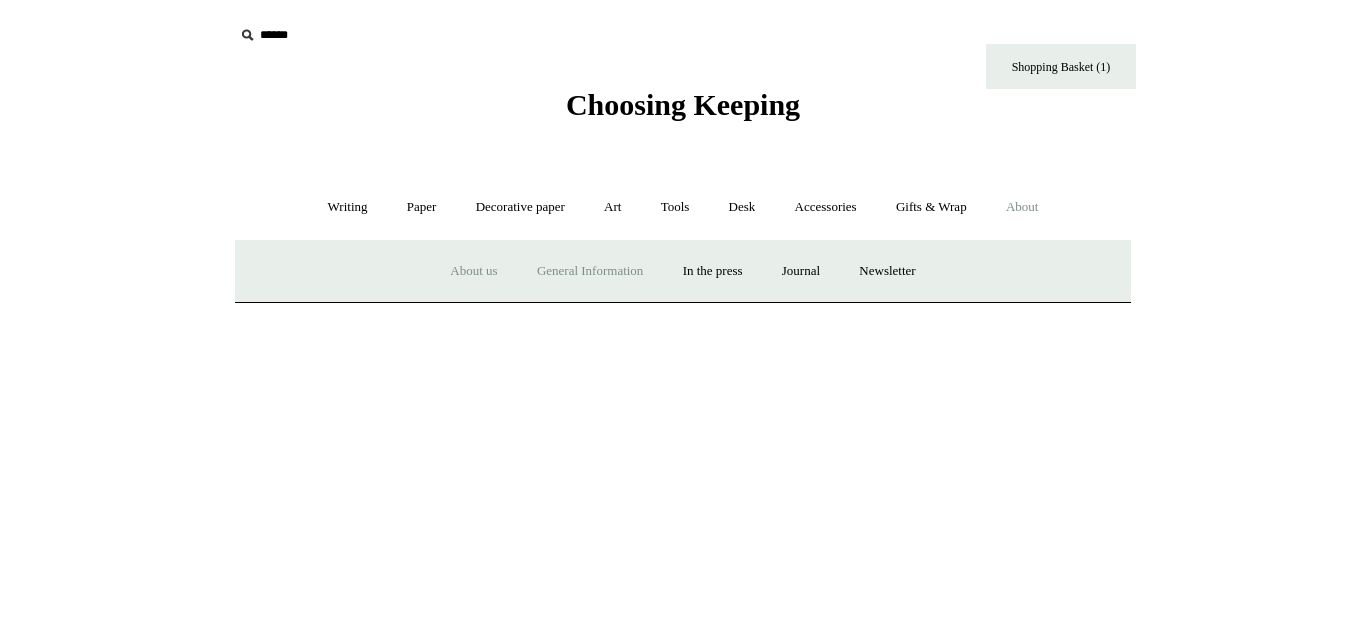 click on "General Information" at bounding box center (590, 271) 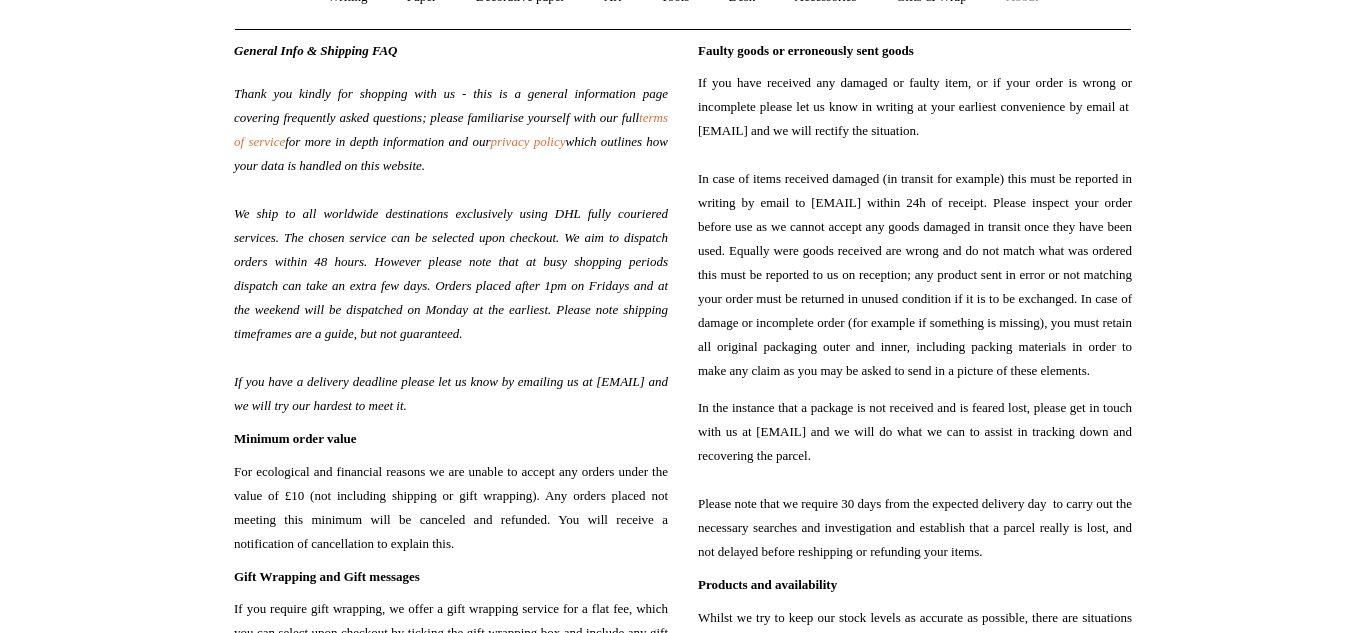 scroll, scrollTop: 0, scrollLeft: 0, axis: both 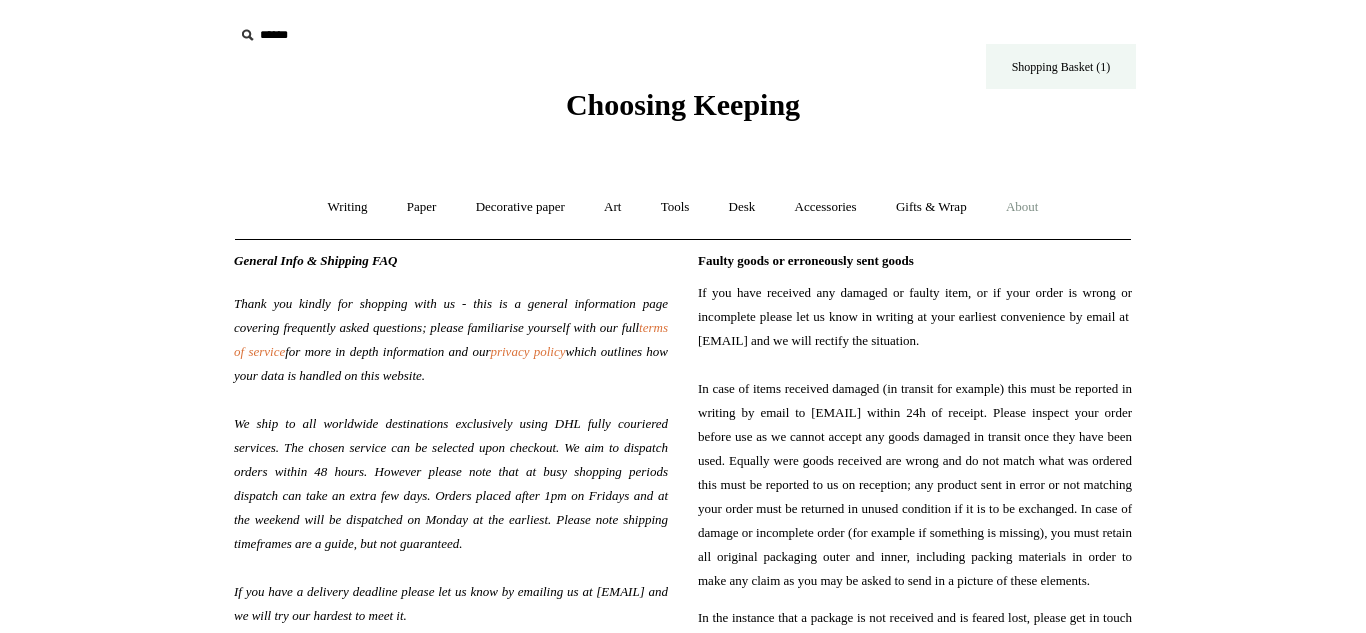 click on "Shopping Basket (1)" at bounding box center [1061, 66] 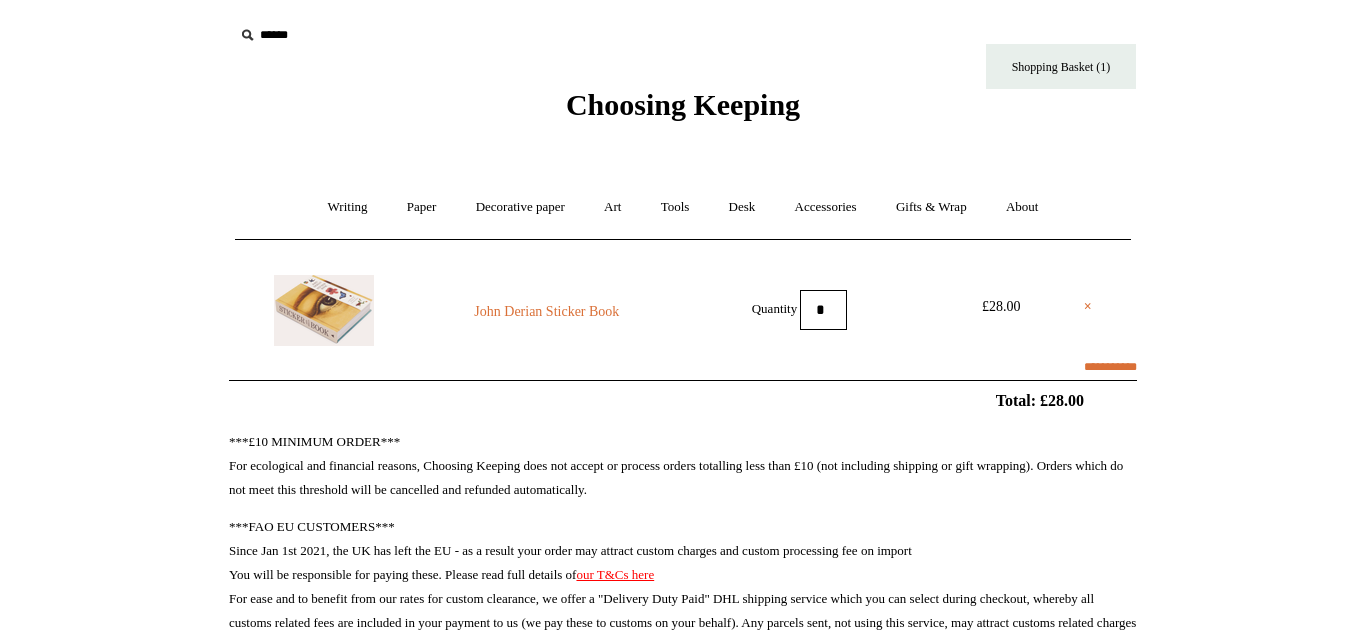 scroll, scrollTop: 0, scrollLeft: 0, axis: both 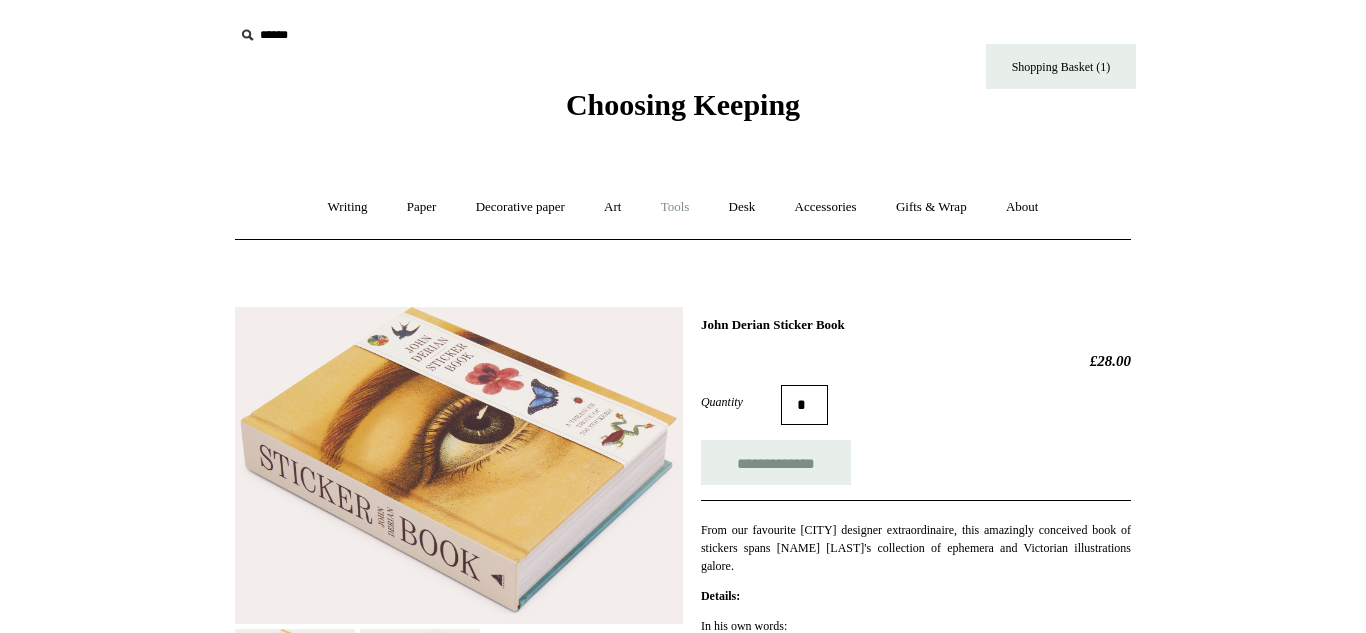 click on "Tools +" at bounding box center (675, 207) 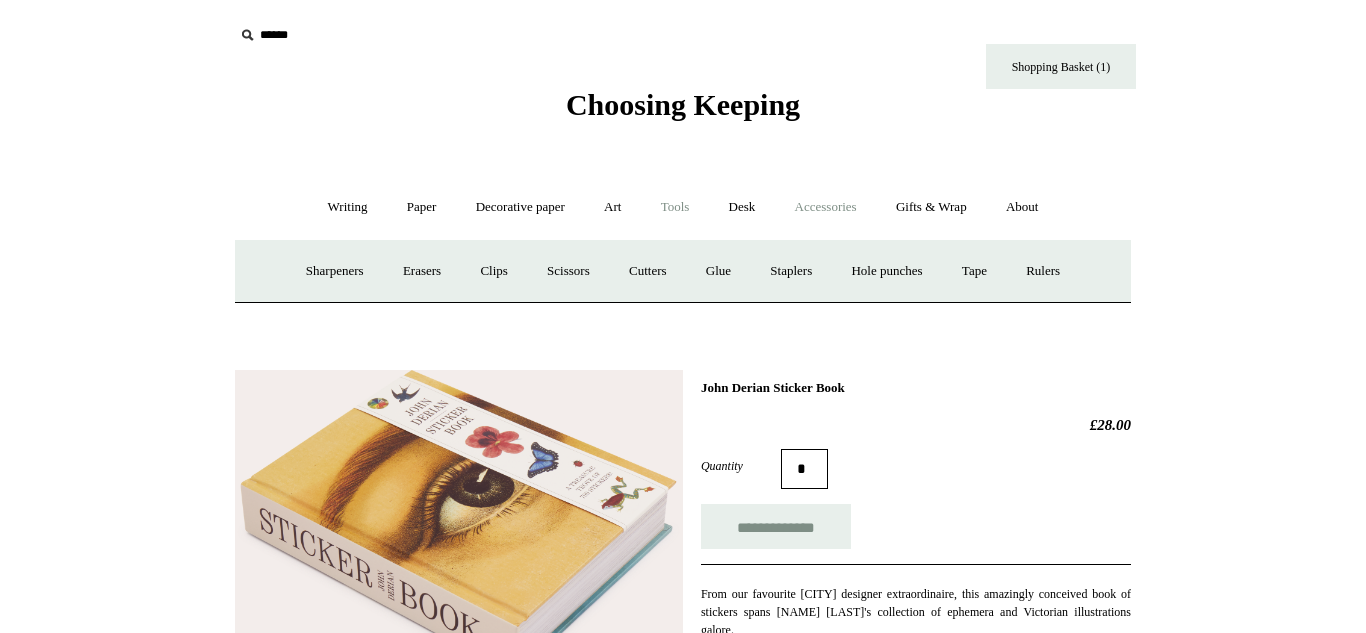 click on "Accessories +" at bounding box center (826, 207) 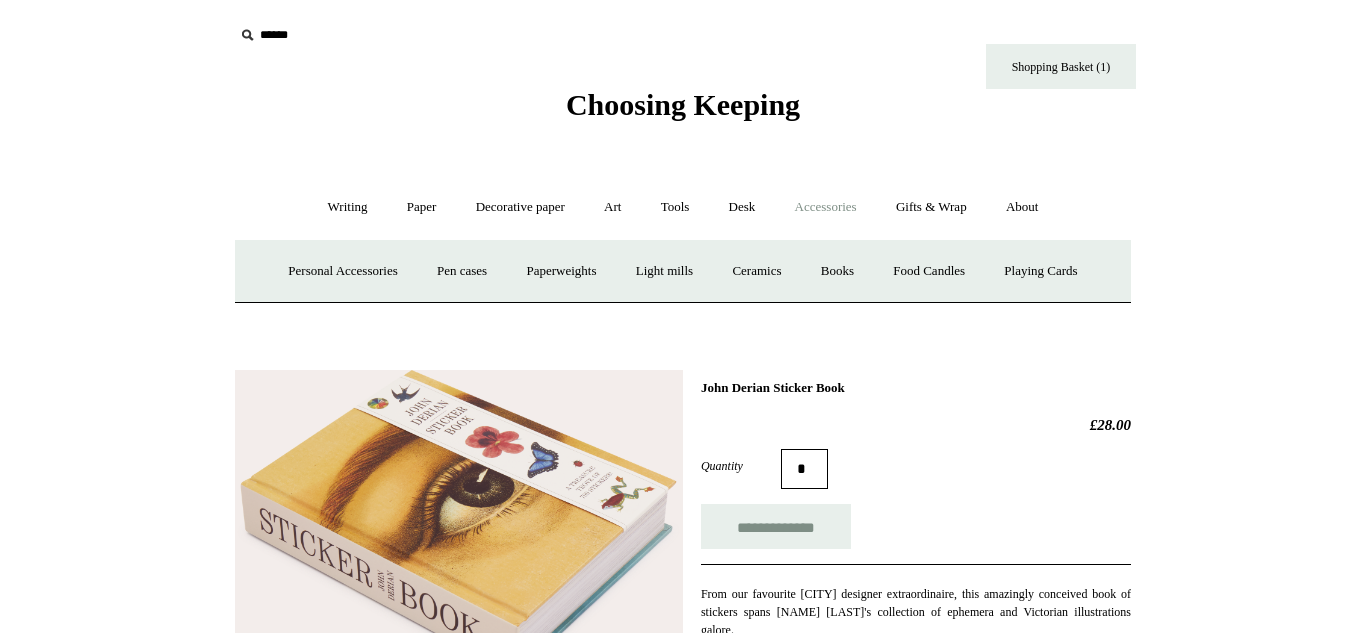 click on "Accessories -" at bounding box center (826, 207) 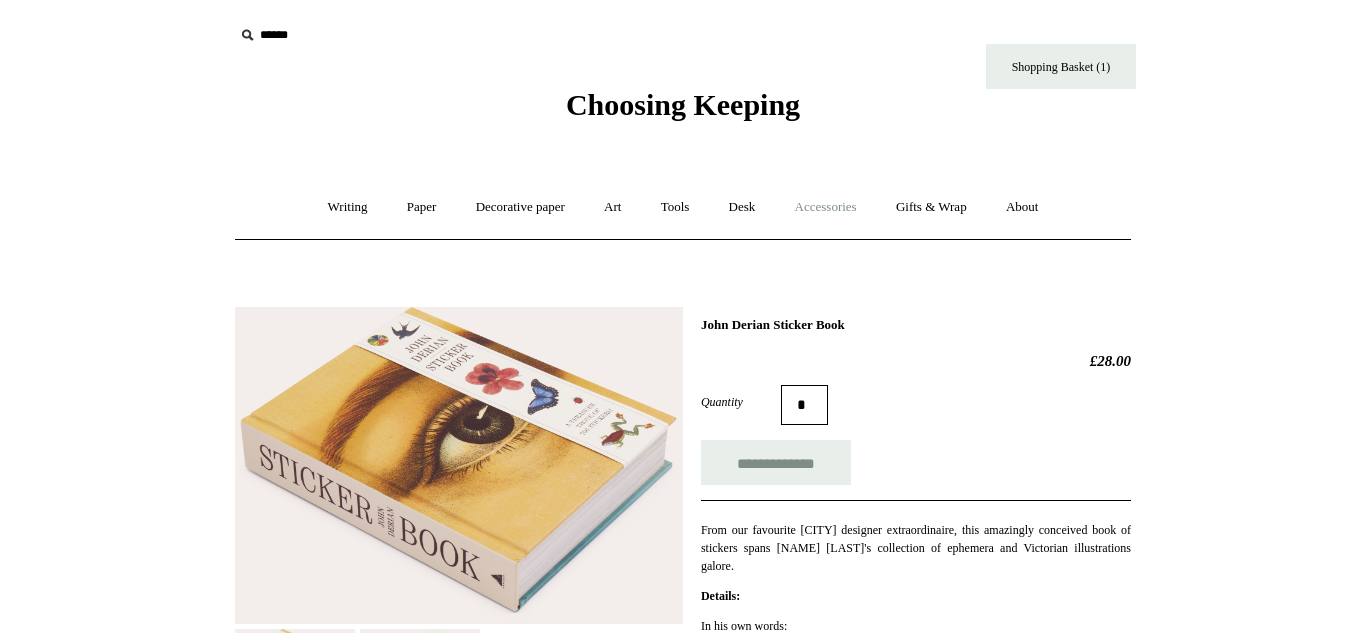 click on "Accessories +" at bounding box center (826, 207) 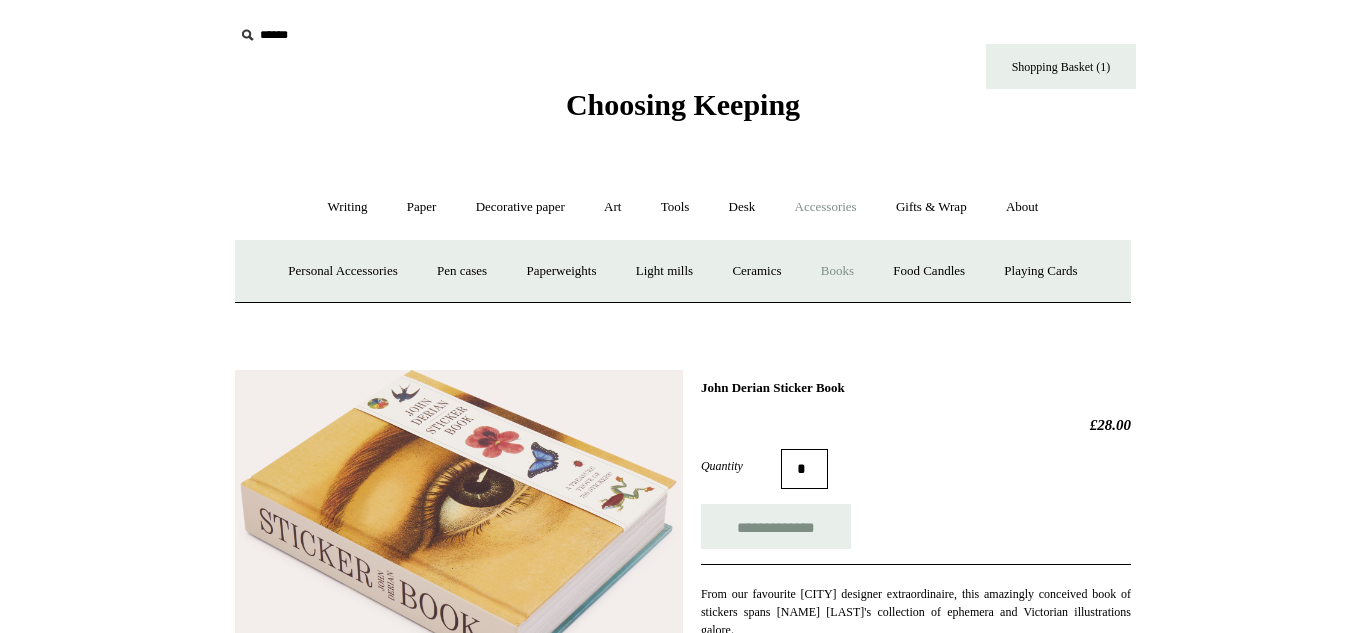 click on "Books" at bounding box center (837, 271) 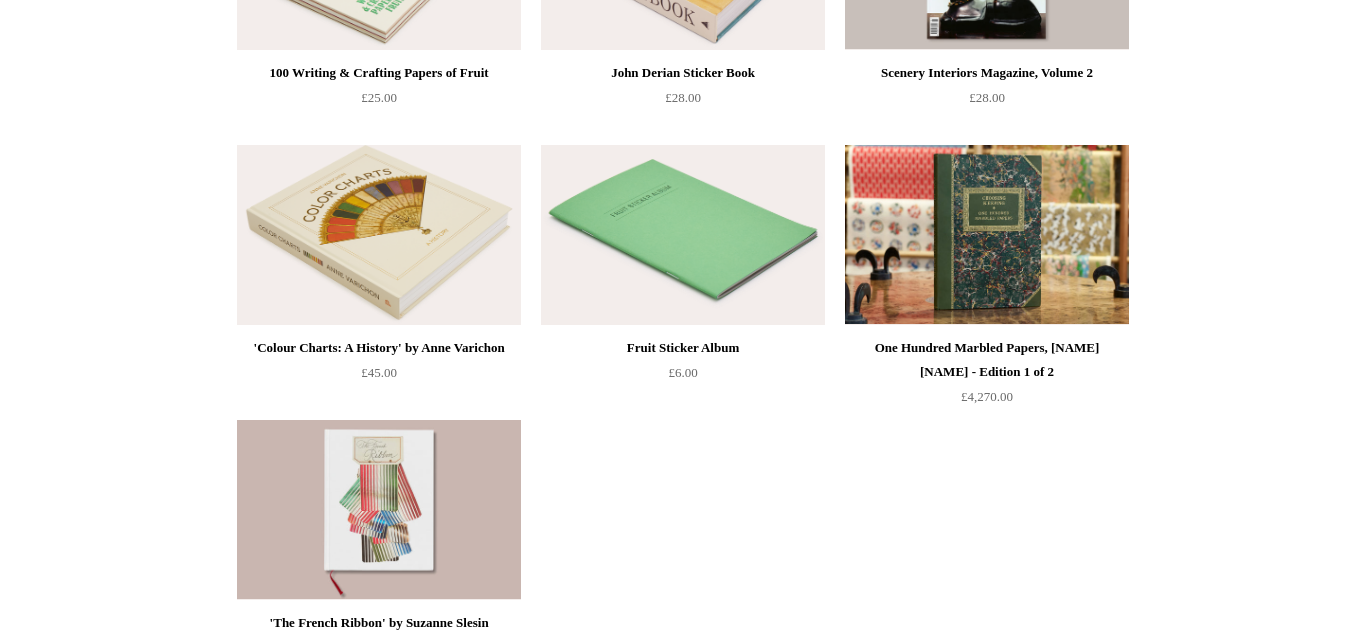 scroll, scrollTop: 391, scrollLeft: 0, axis: vertical 